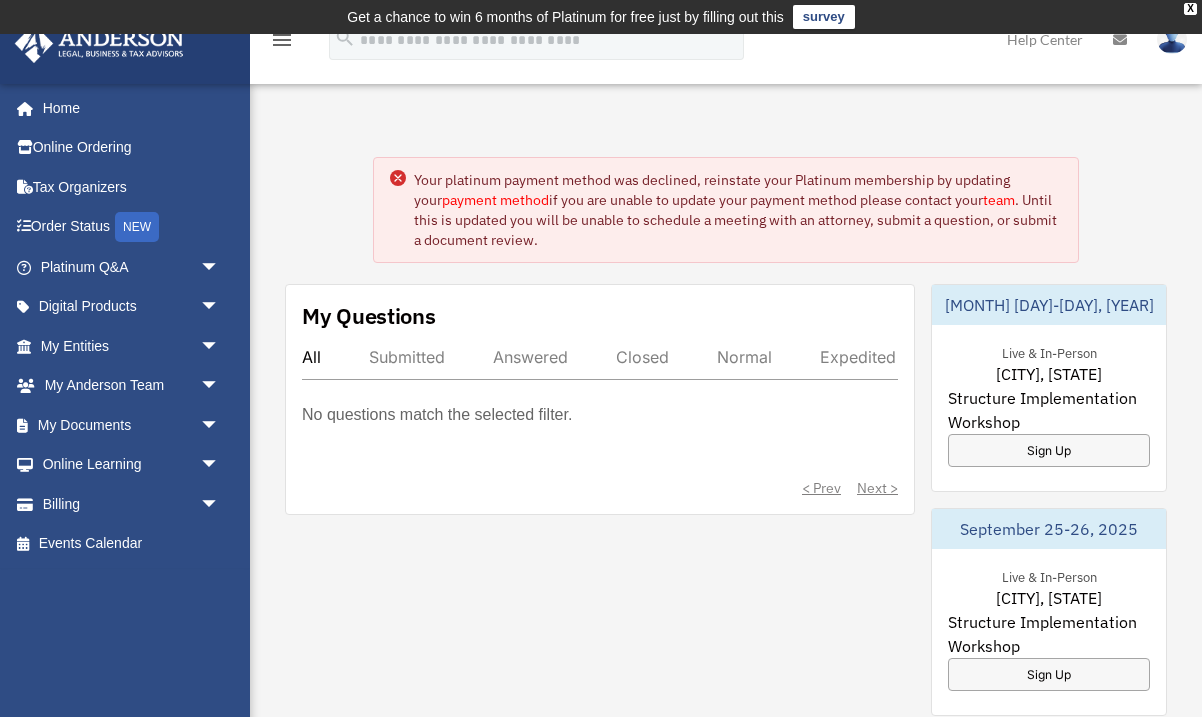 scroll, scrollTop: 0, scrollLeft: 0, axis: both 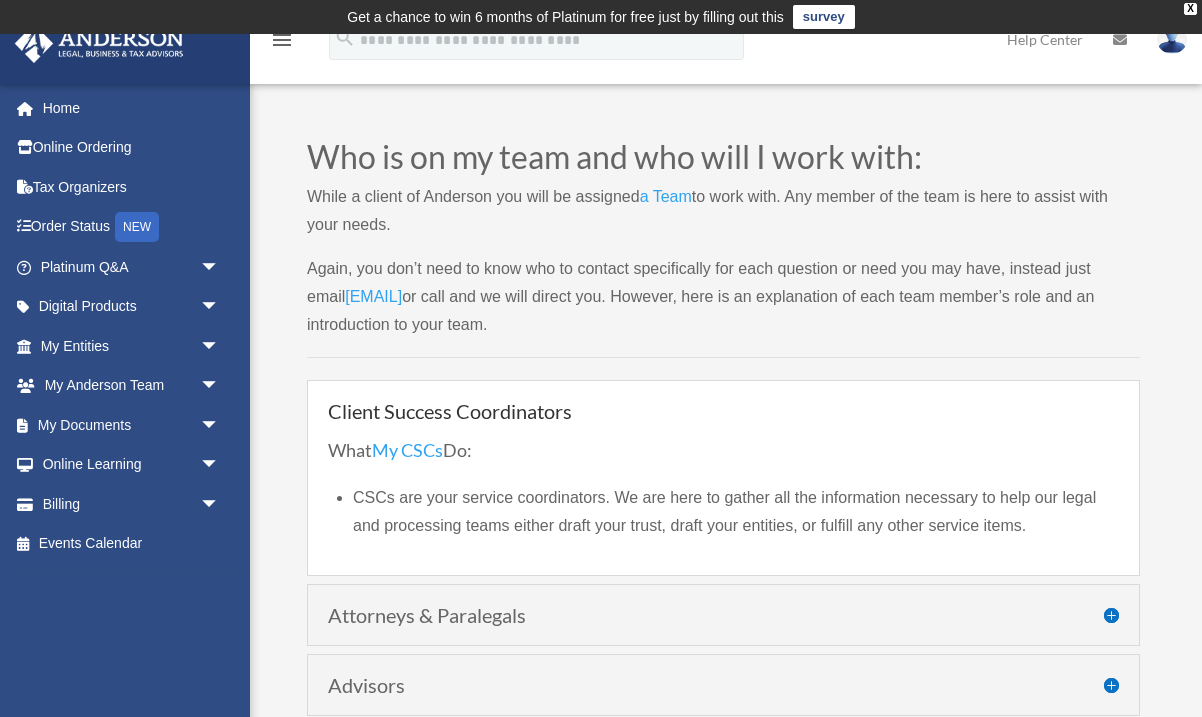 click on "menu" at bounding box center (282, 40) 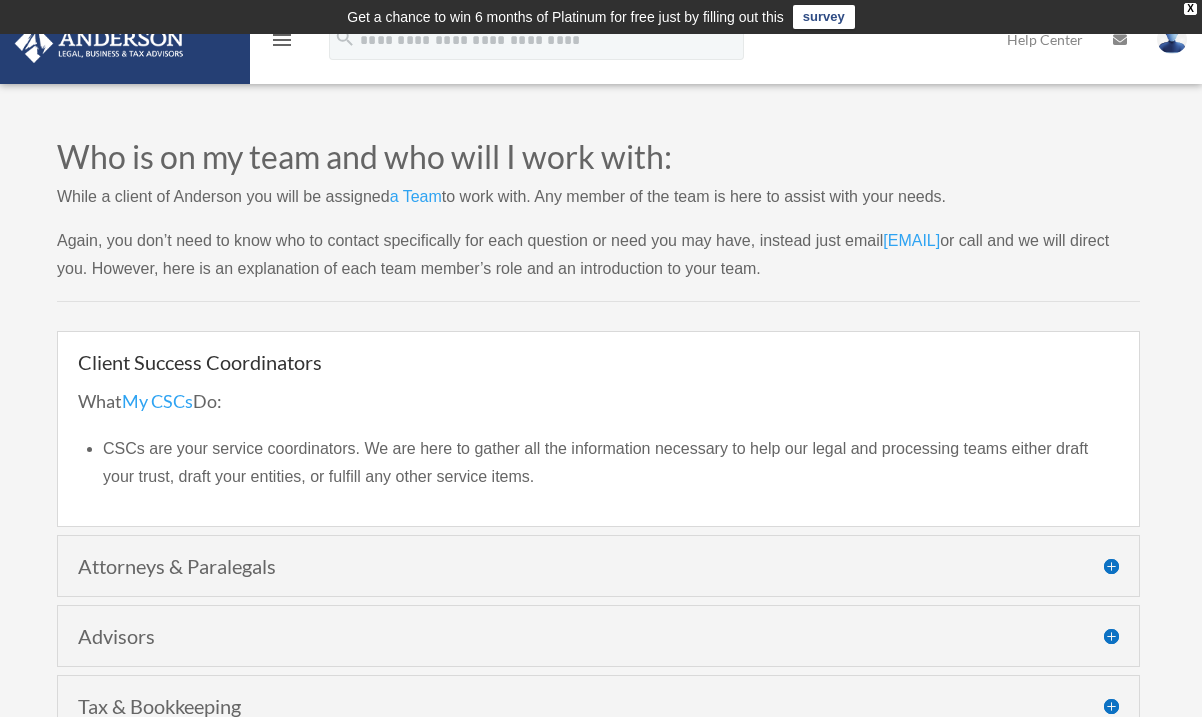 click on "menu" at bounding box center [282, 40] 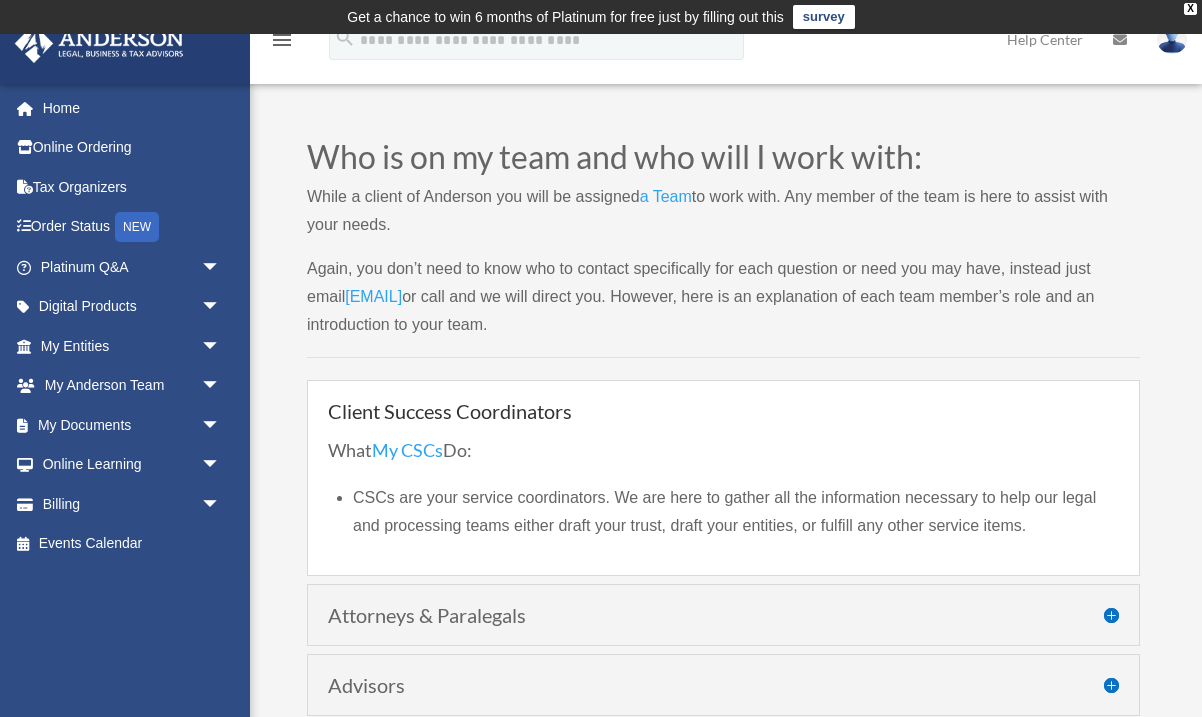 click on "menu" at bounding box center (282, 40) 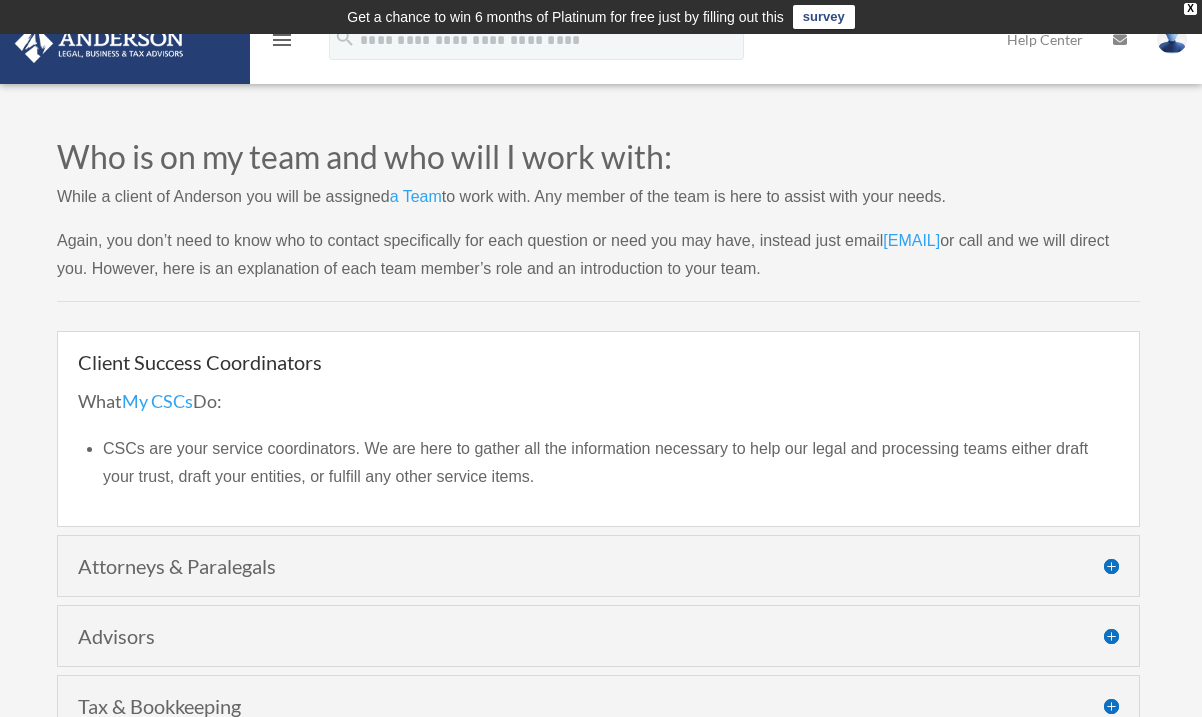 click on "menu" at bounding box center [282, 40] 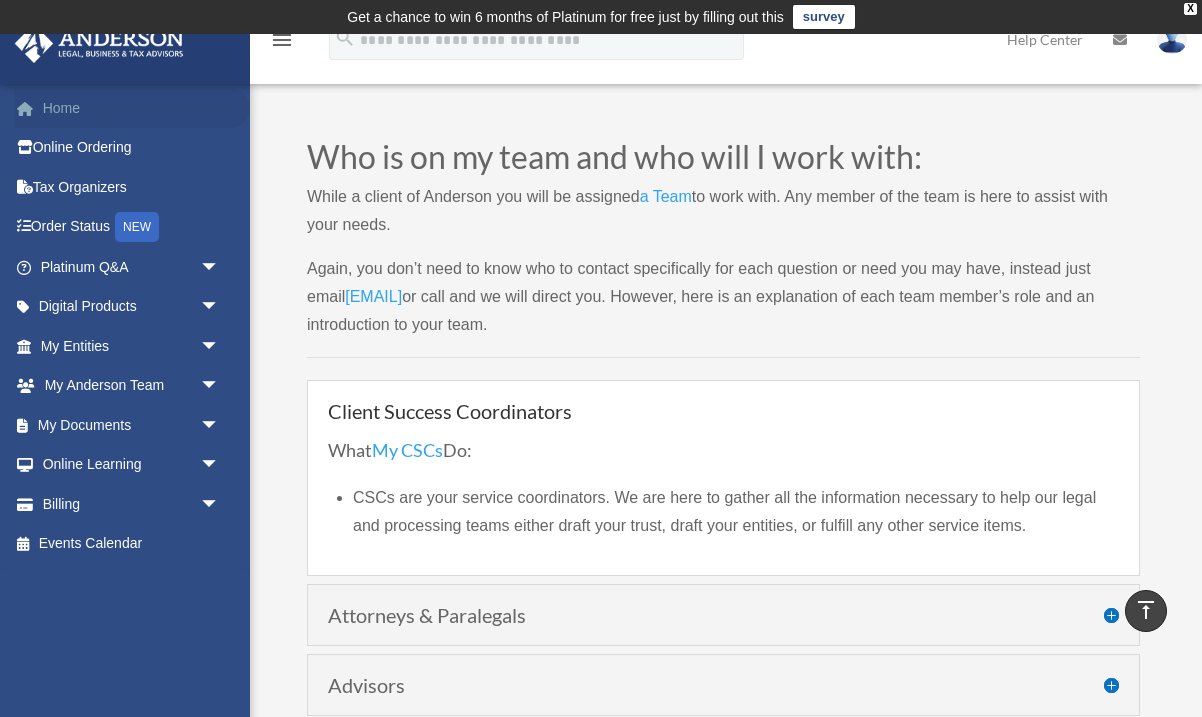 scroll, scrollTop: 0, scrollLeft: 0, axis: both 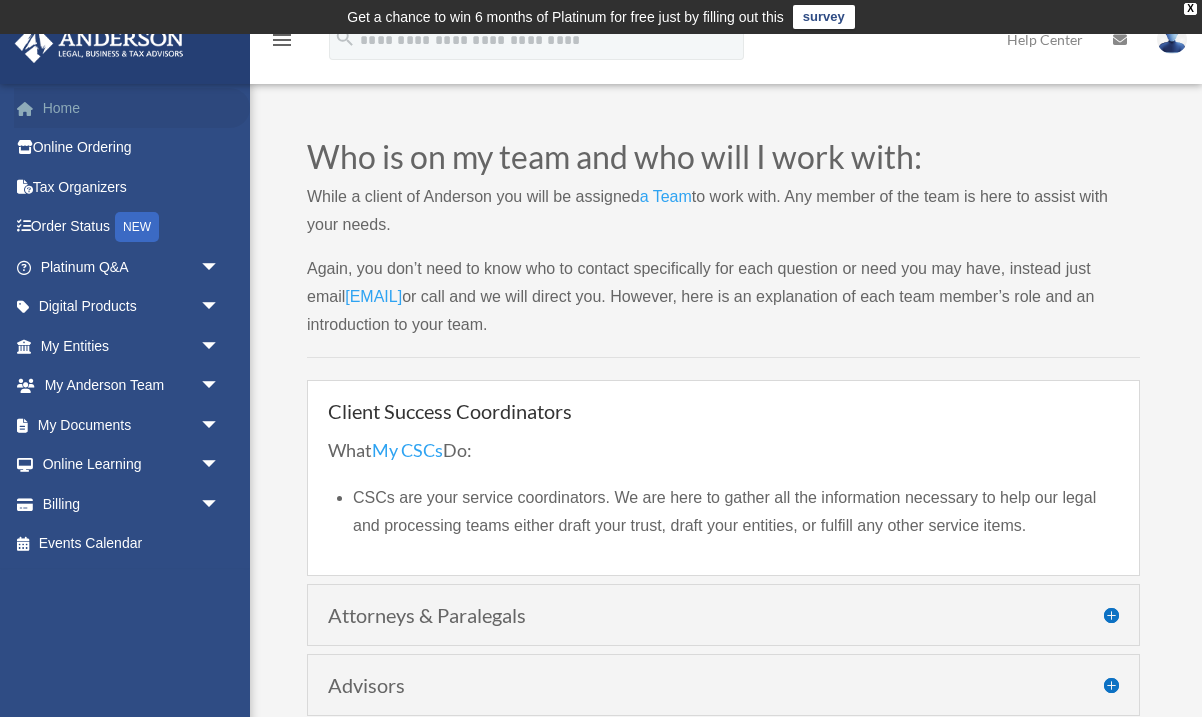 click on "Home" at bounding box center [132, 108] 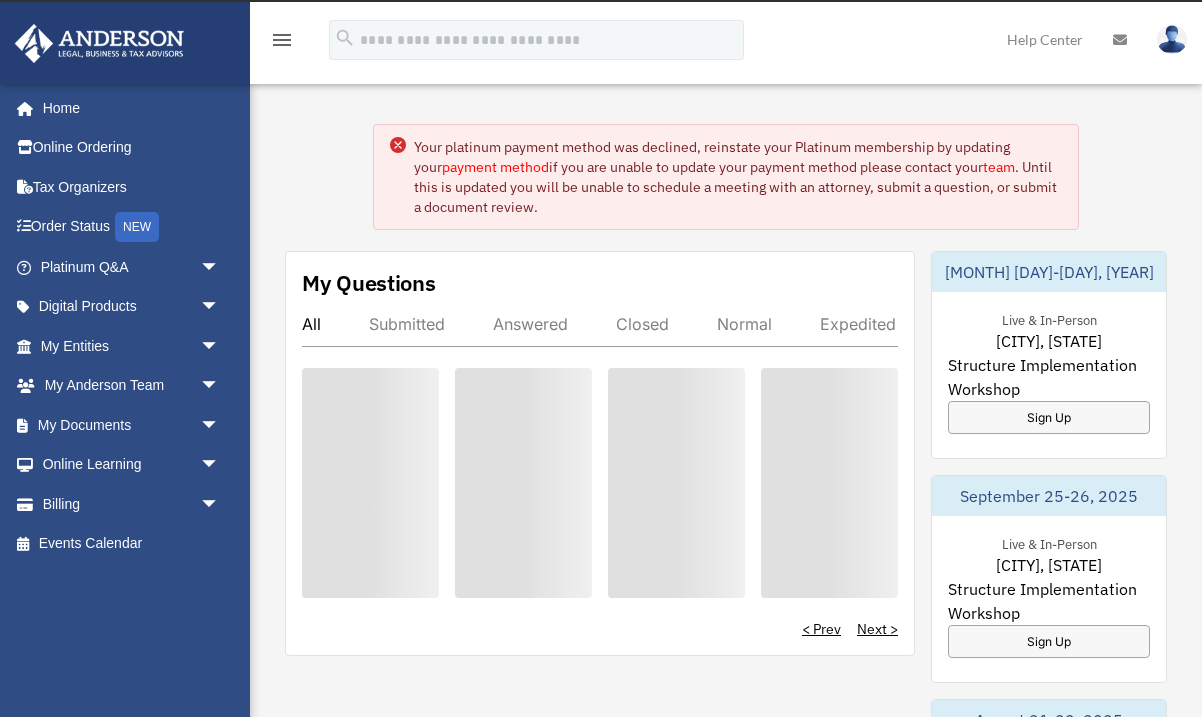 scroll, scrollTop: 0, scrollLeft: 0, axis: both 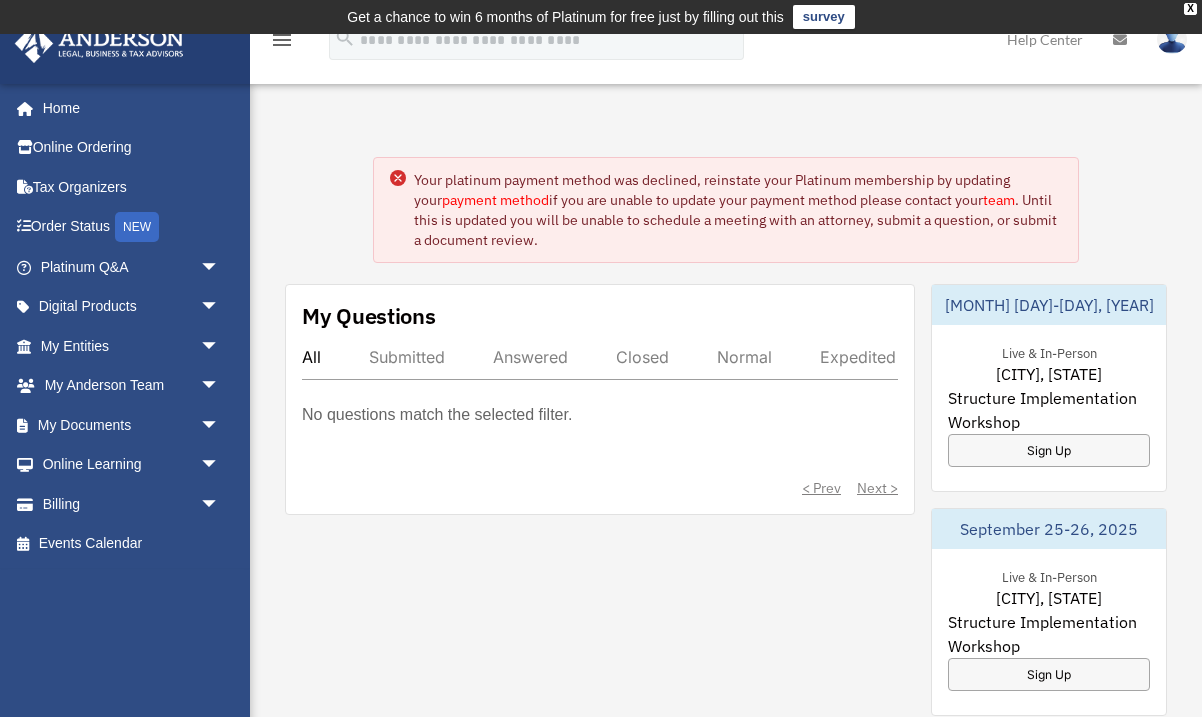 click on "payment method" at bounding box center (495, 200) 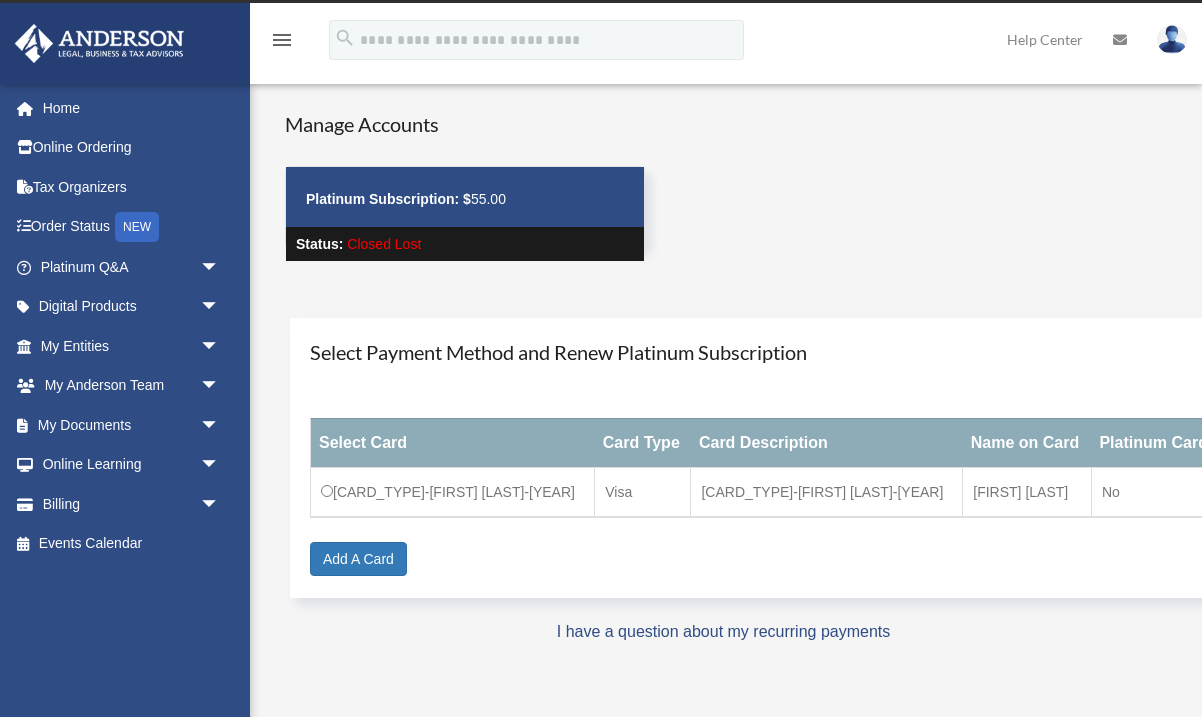 scroll, scrollTop: 31, scrollLeft: 0, axis: vertical 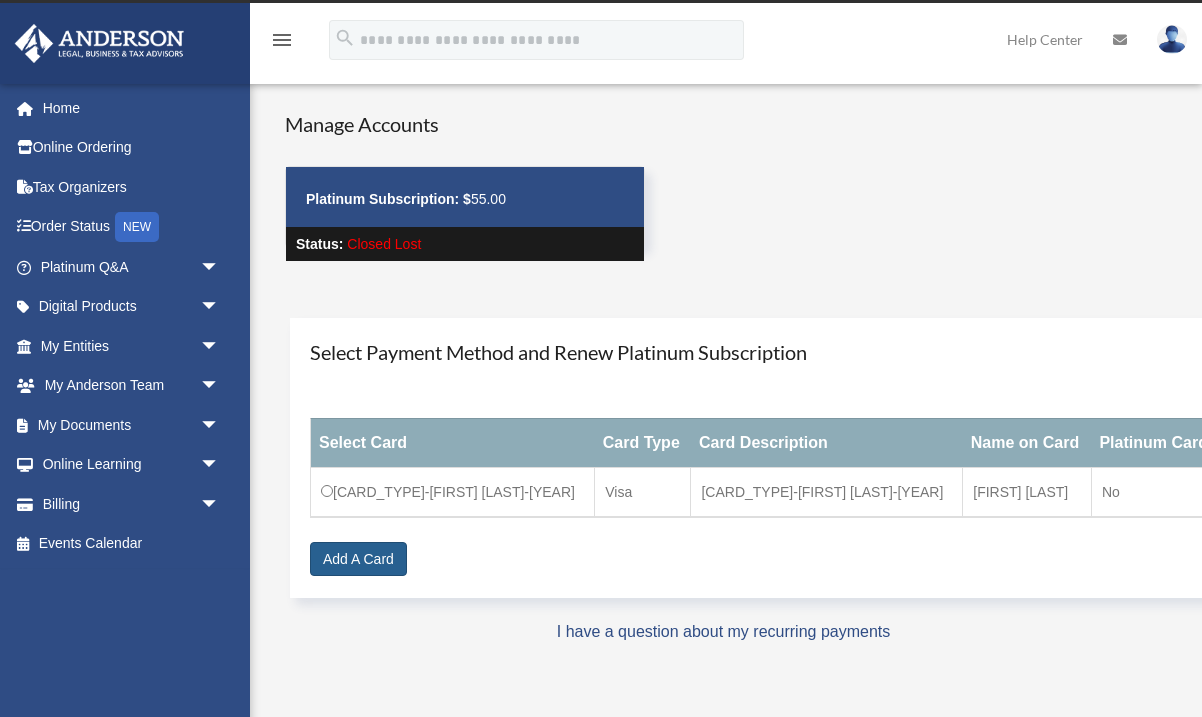 click on "Add A Card" at bounding box center (358, 559) 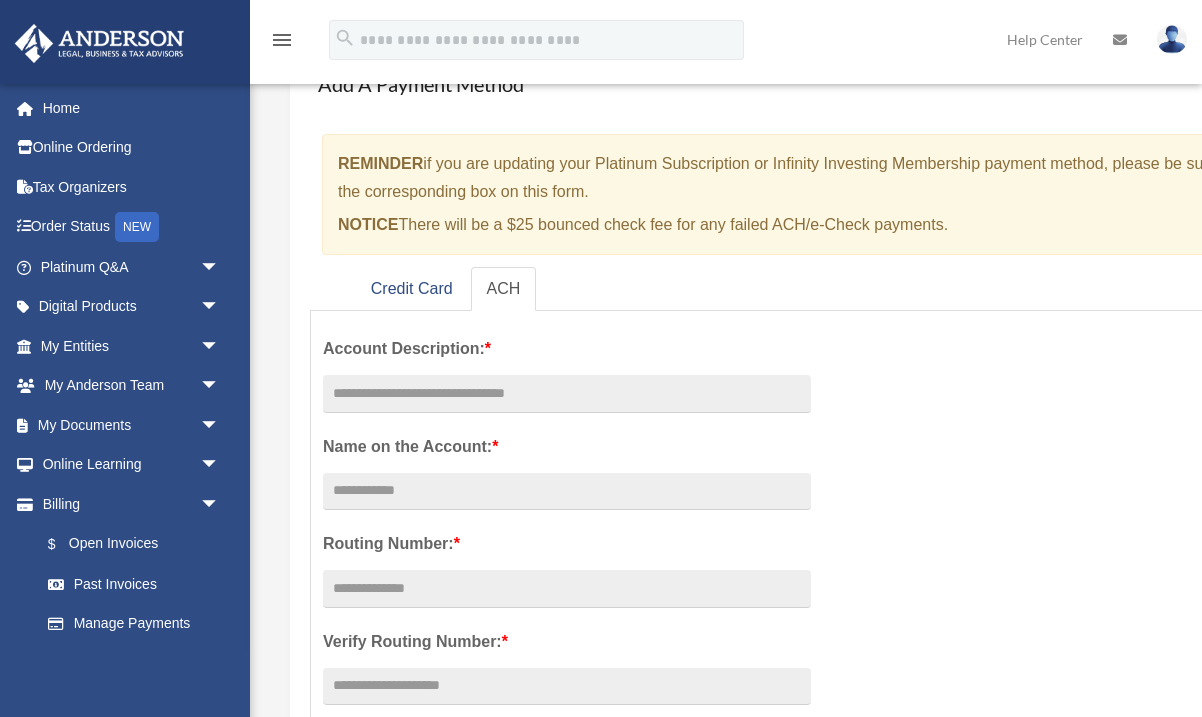 scroll, scrollTop: 188, scrollLeft: 0, axis: vertical 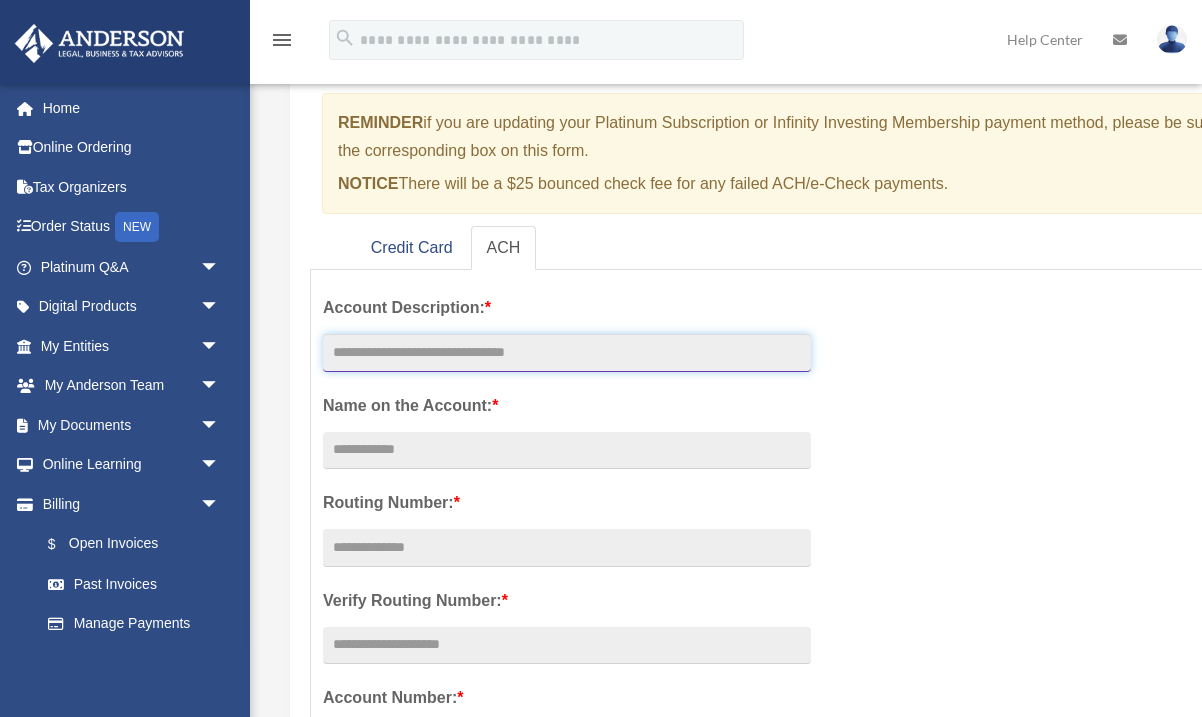 click at bounding box center [567, 353] 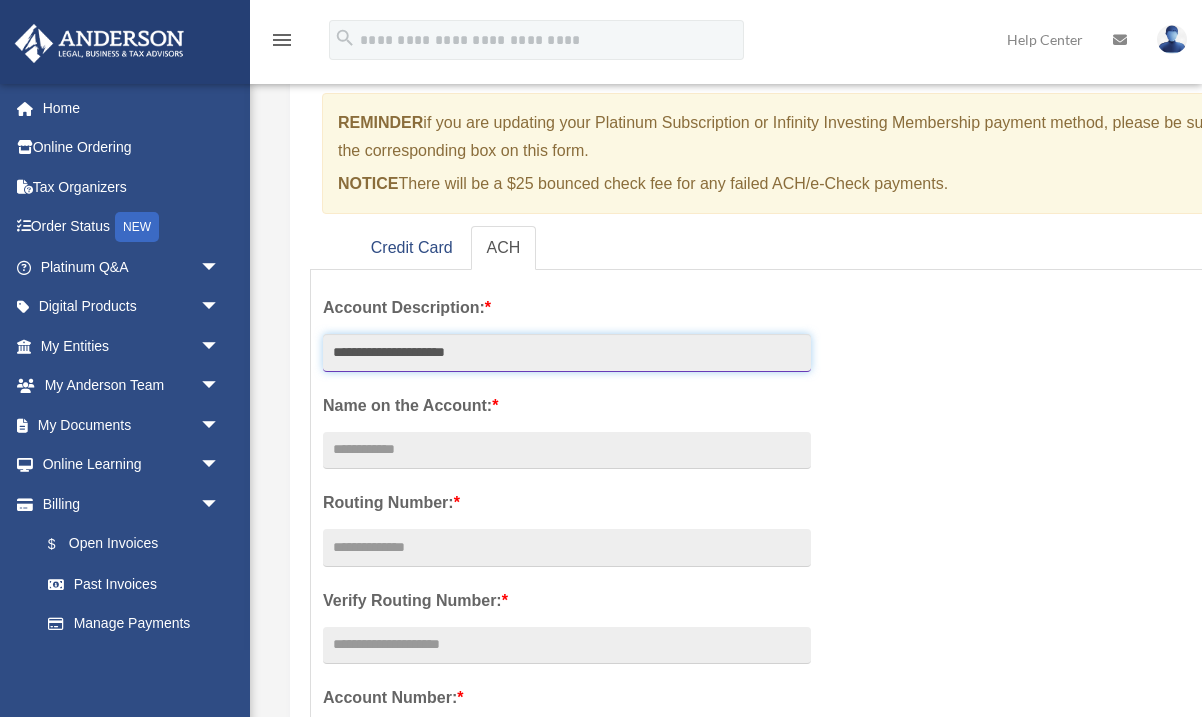 type on "**********" 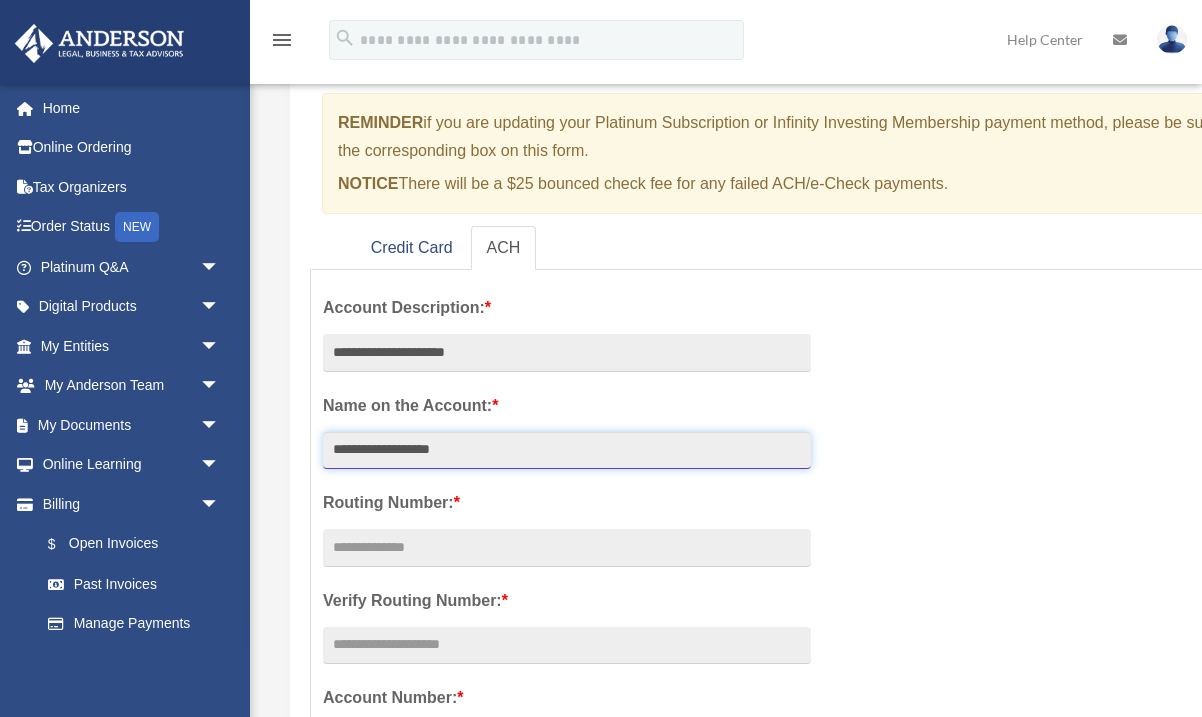 type on "**********" 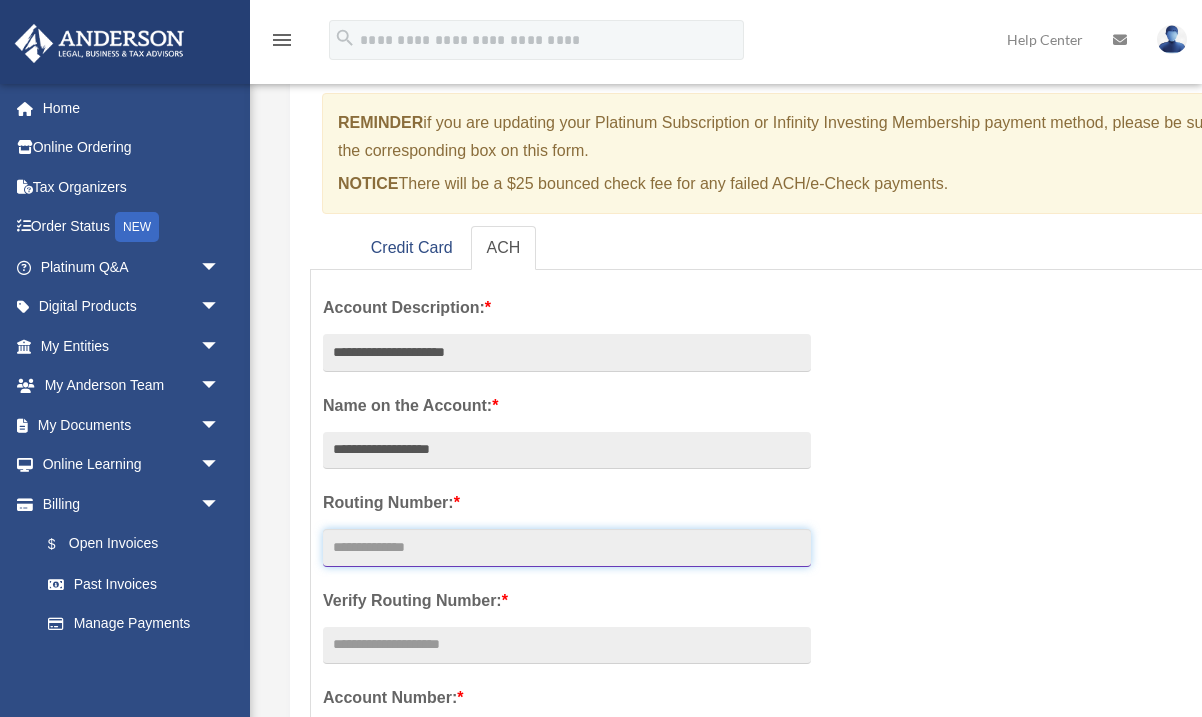 paste on "**********" 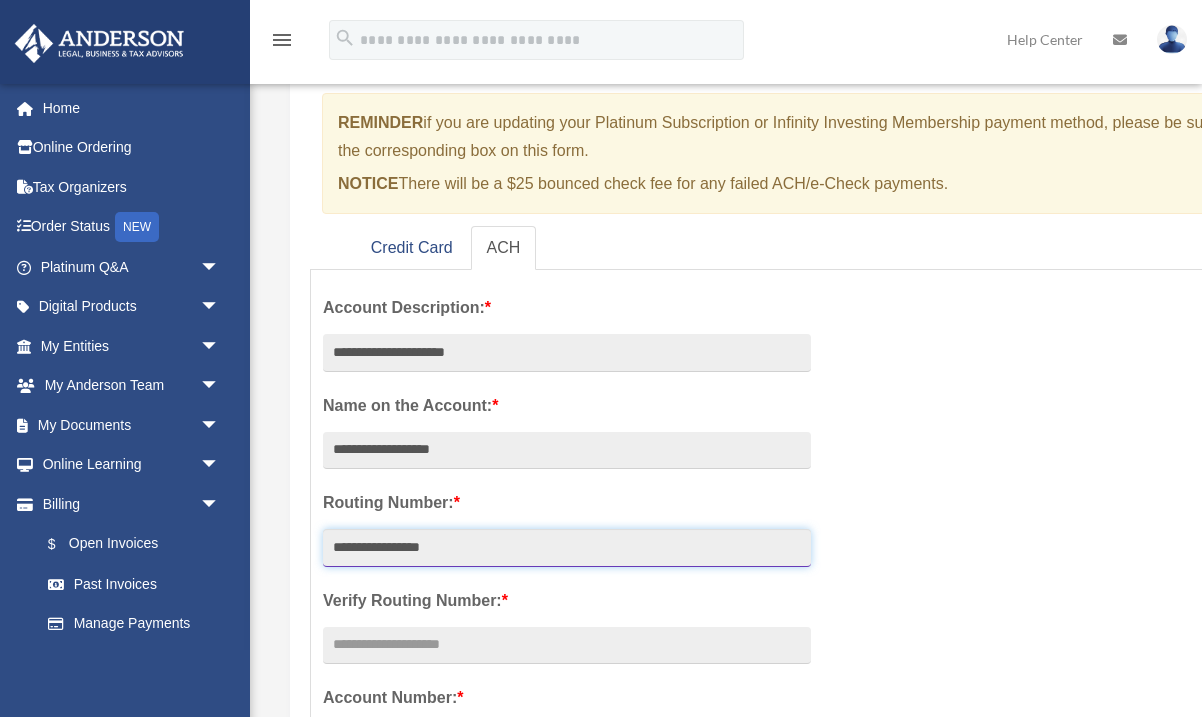 type on "**********" 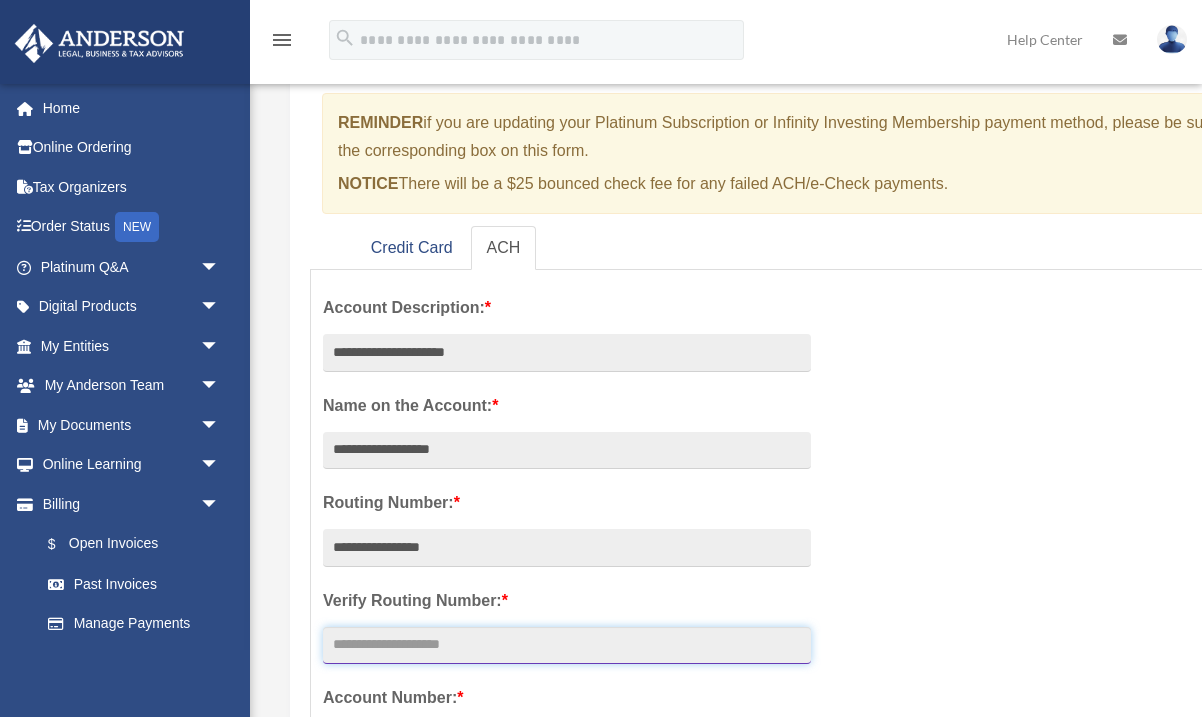 click at bounding box center [567, 646] 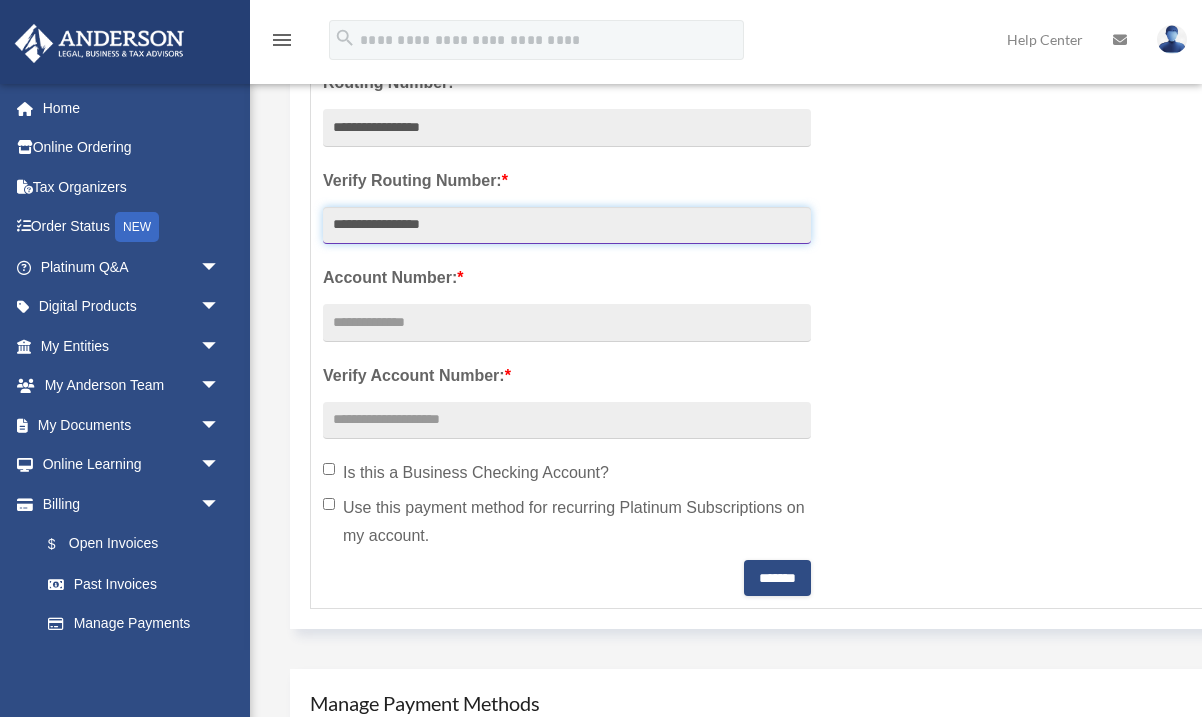 scroll, scrollTop: 697, scrollLeft: 0, axis: vertical 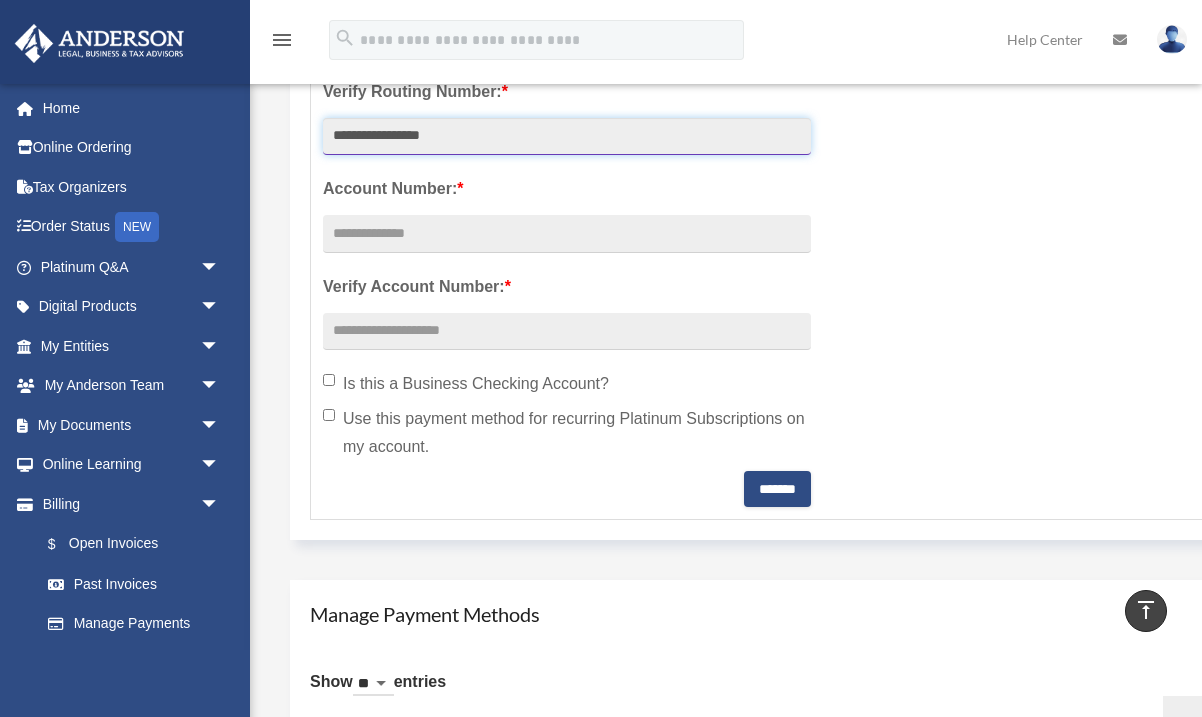 type on "**********" 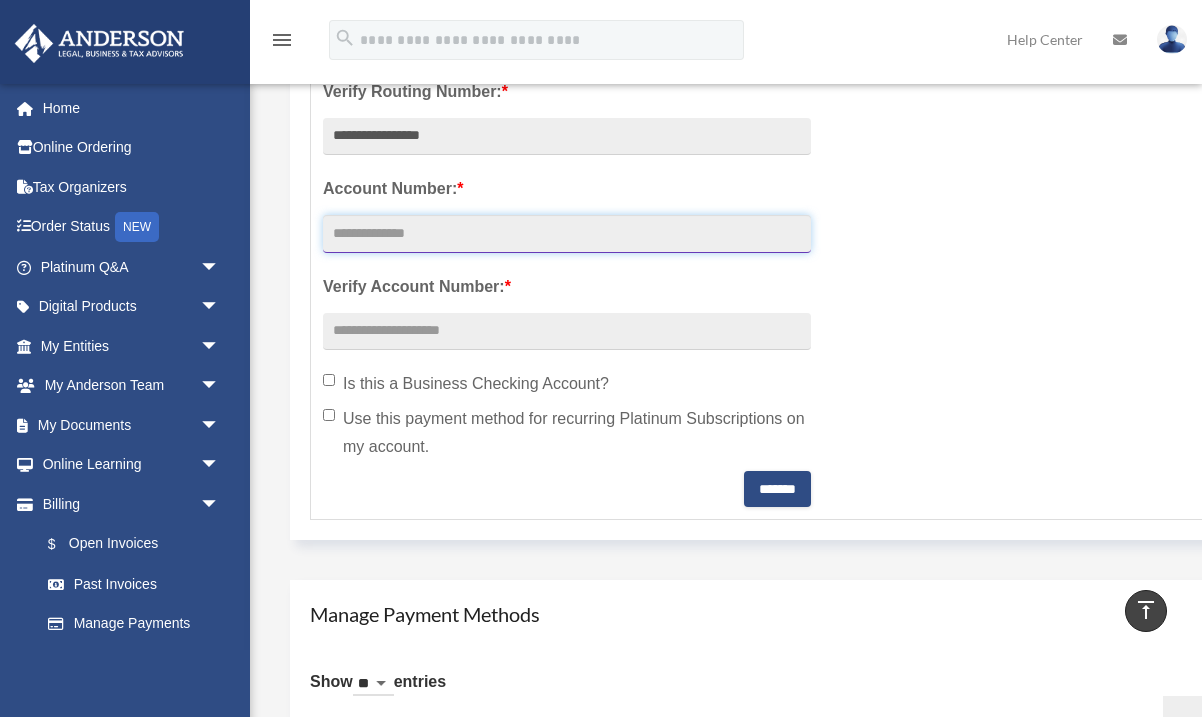 click at bounding box center [567, 234] 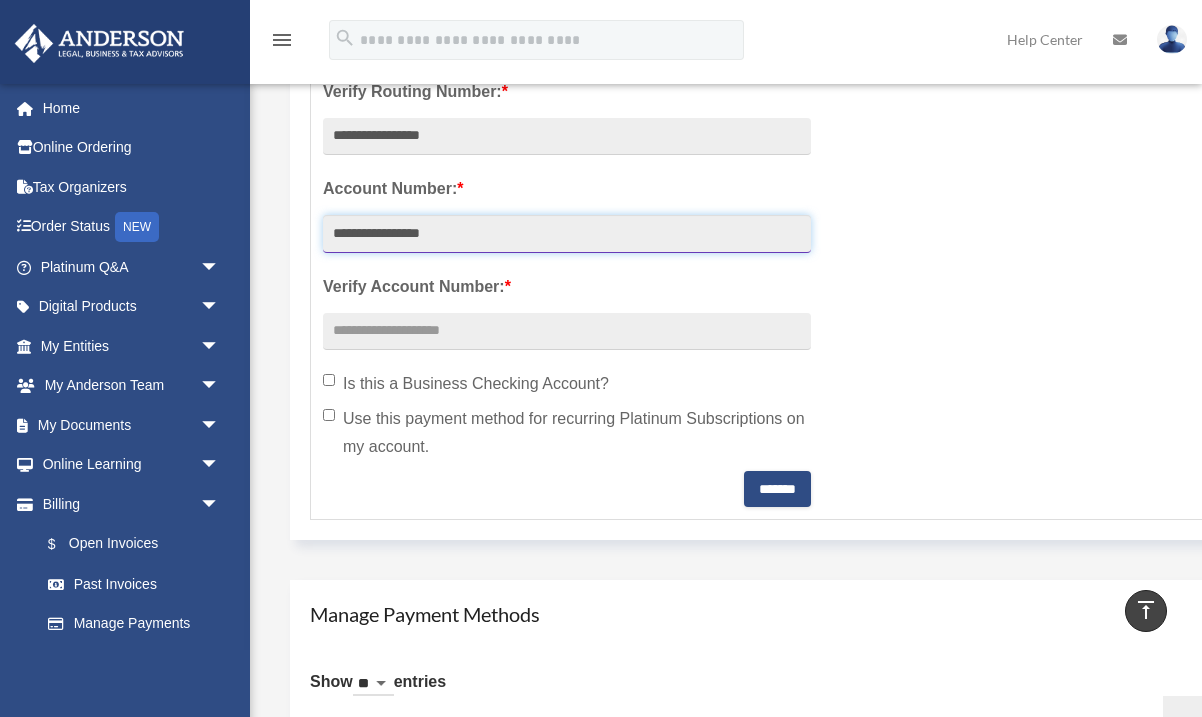 type on "**********" 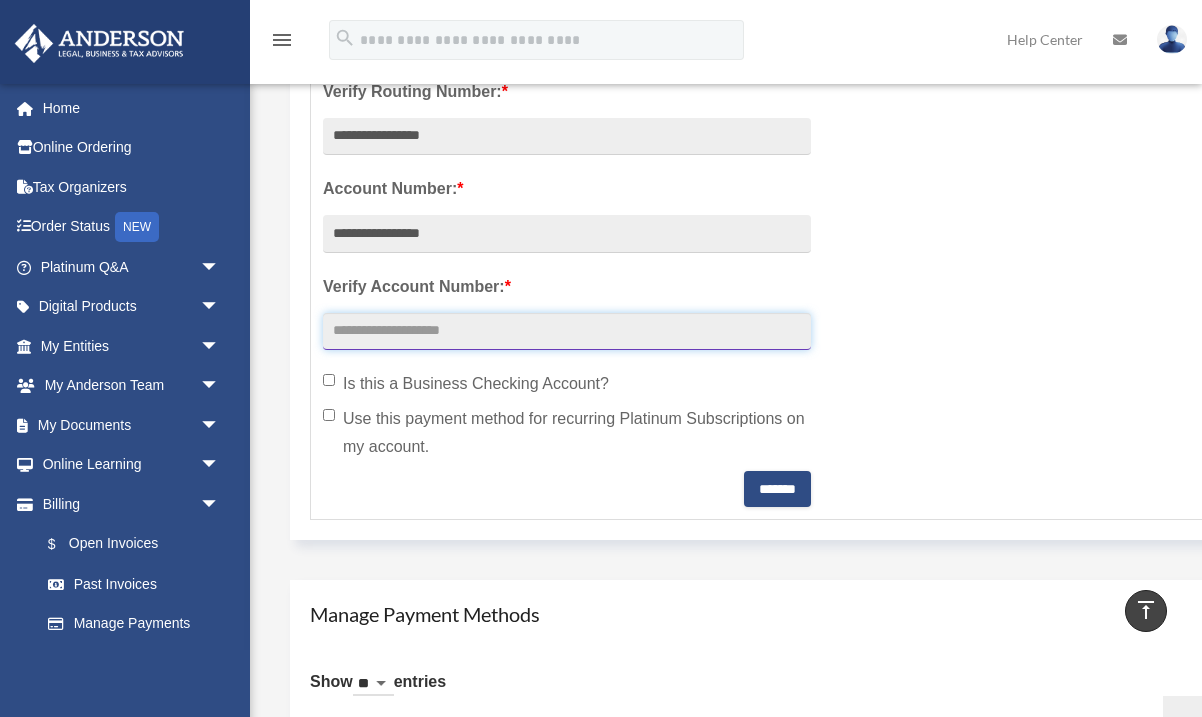 click at bounding box center [567, 332] 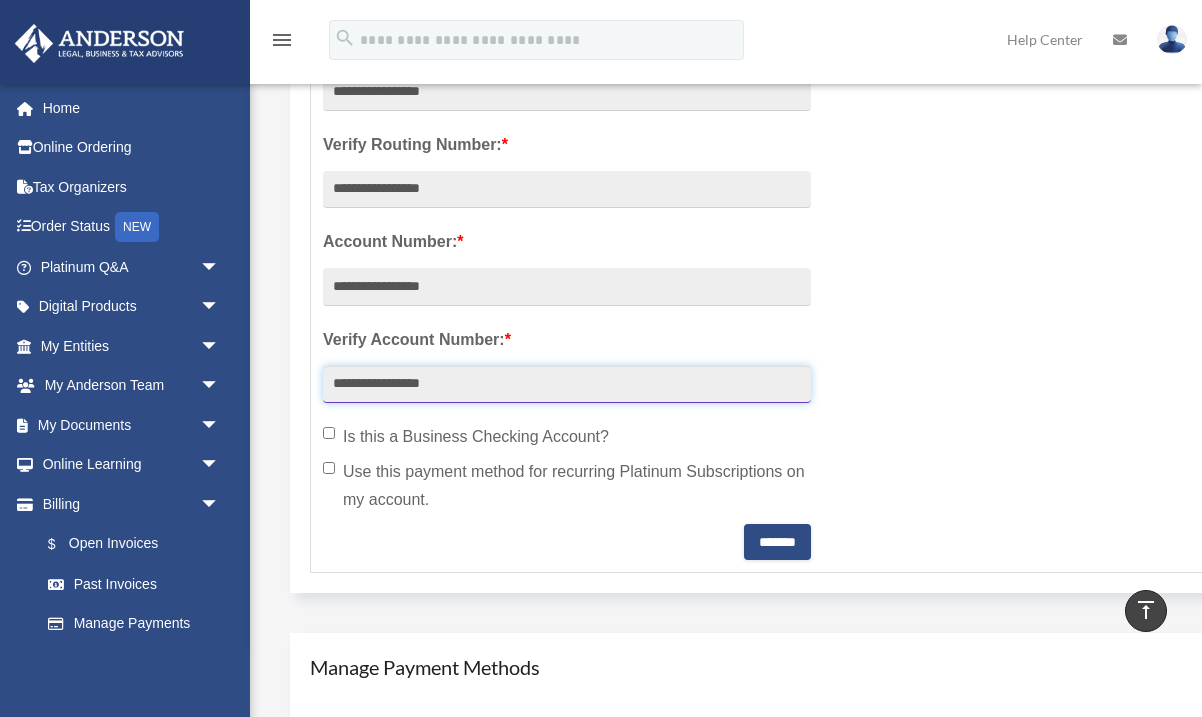 scroll, scrollTop: 640, scrollLeft: 0, axis: vertical 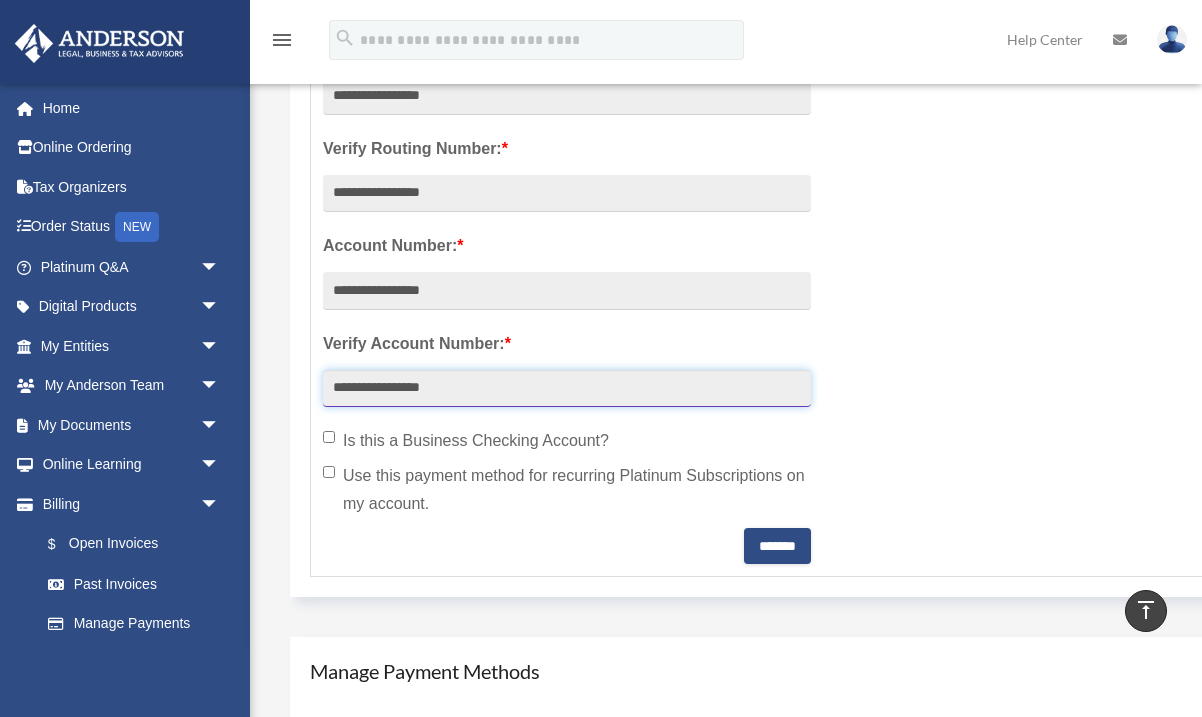 type on "**********" 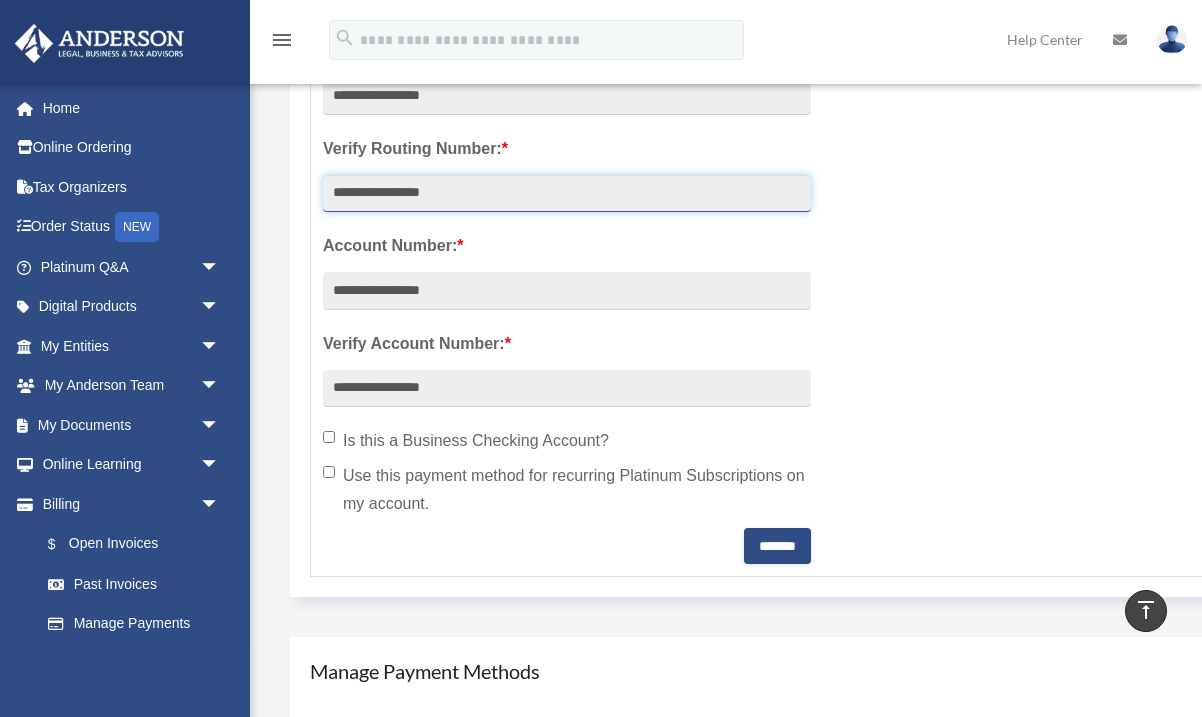 drag, startPoint x: 465, startPoint y: 186, endPoint x: 335, endPoint y: 196, distance: 130.38405 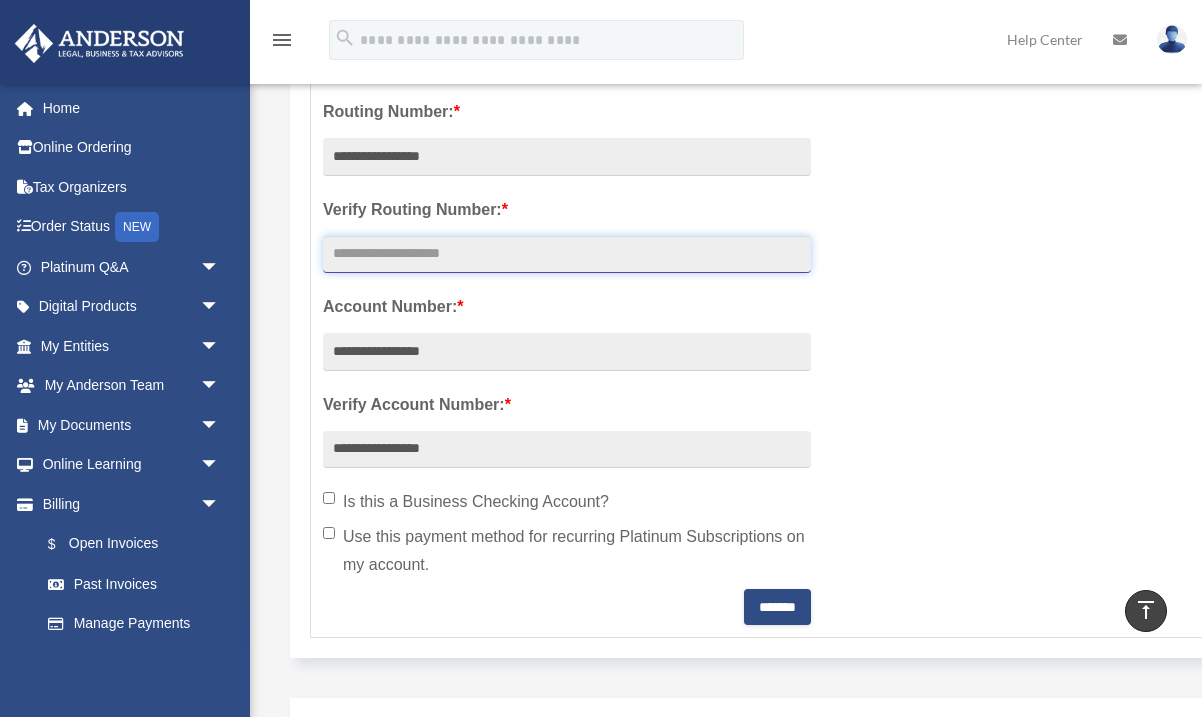 scroll, scrollTop: 577, scrollLeft: 0, axis: vertical 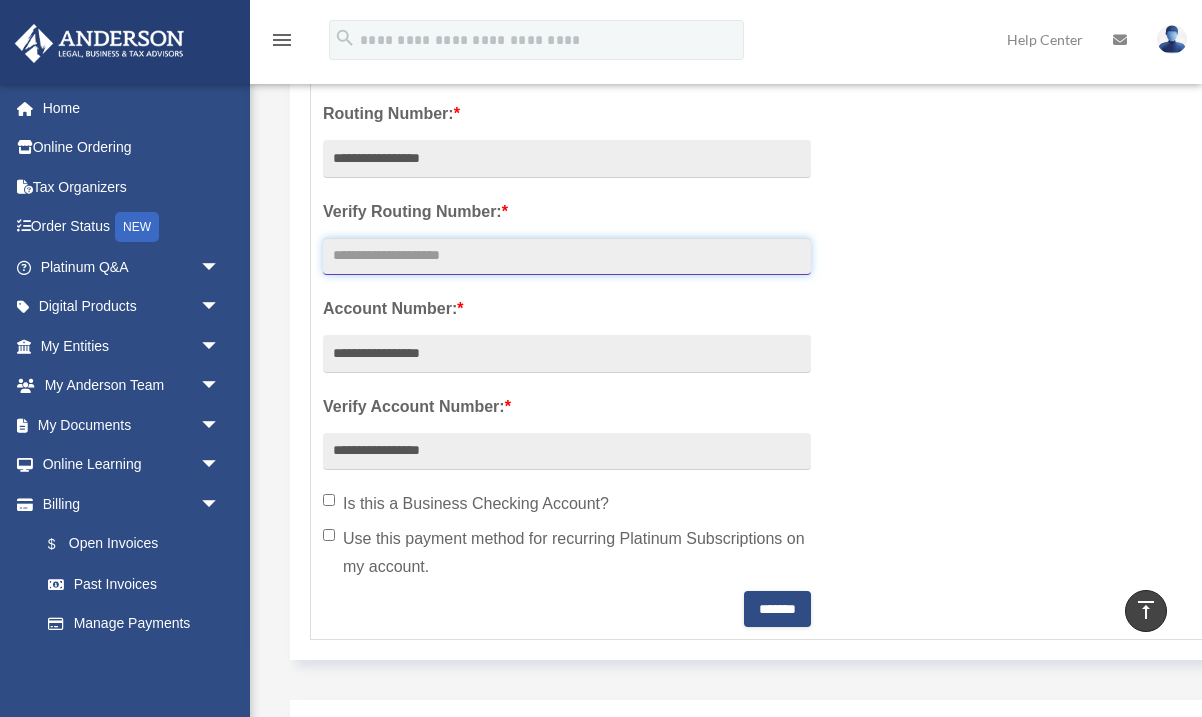 type 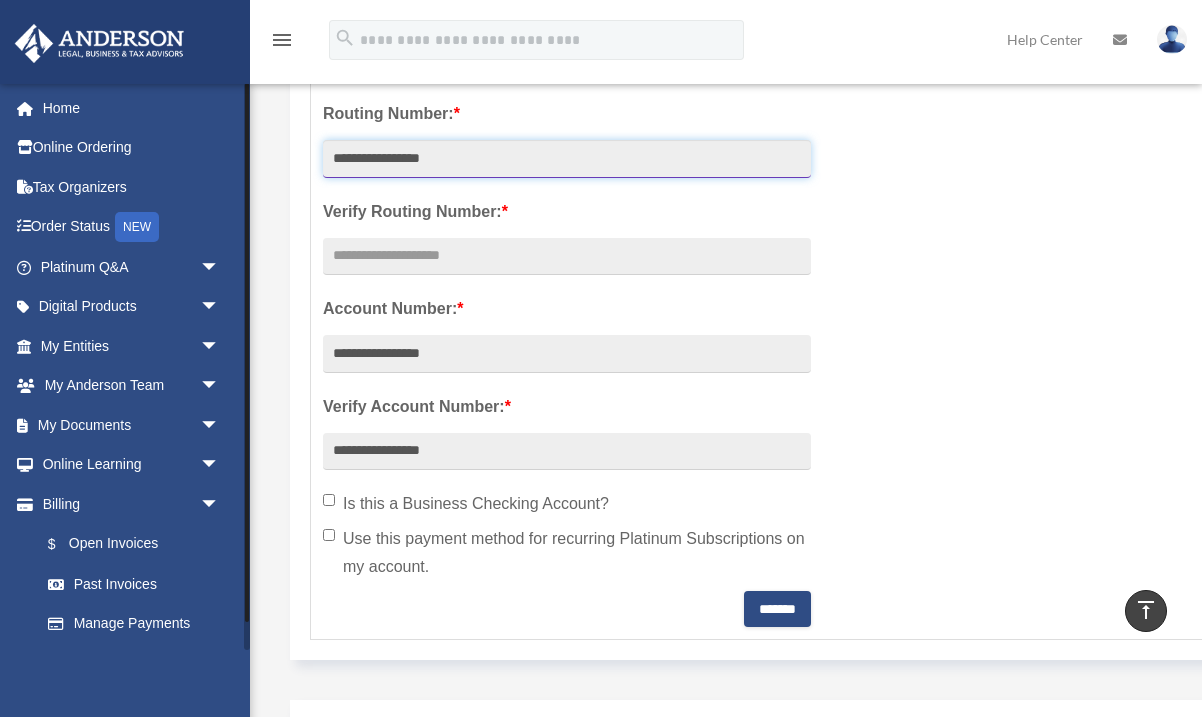 drag, startPoint x: 475, startPoint y: 158, endPoint x: 244, endPoint y: 160, distance: 231.00865 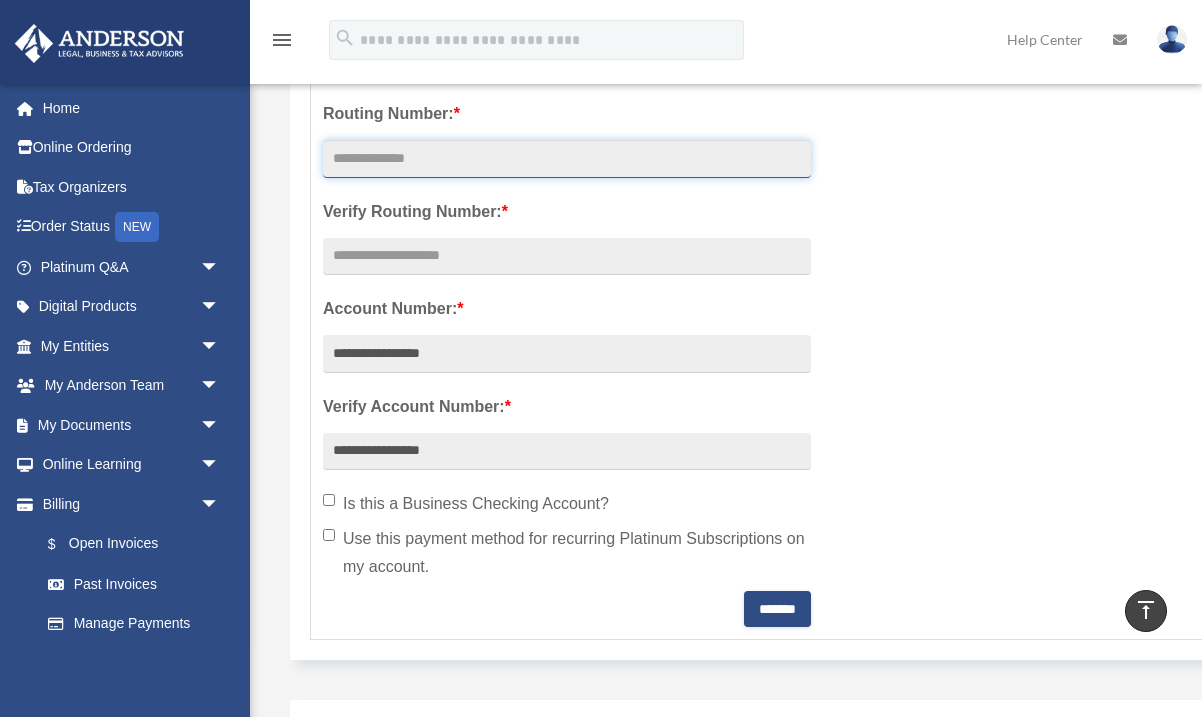 paste on "*********" 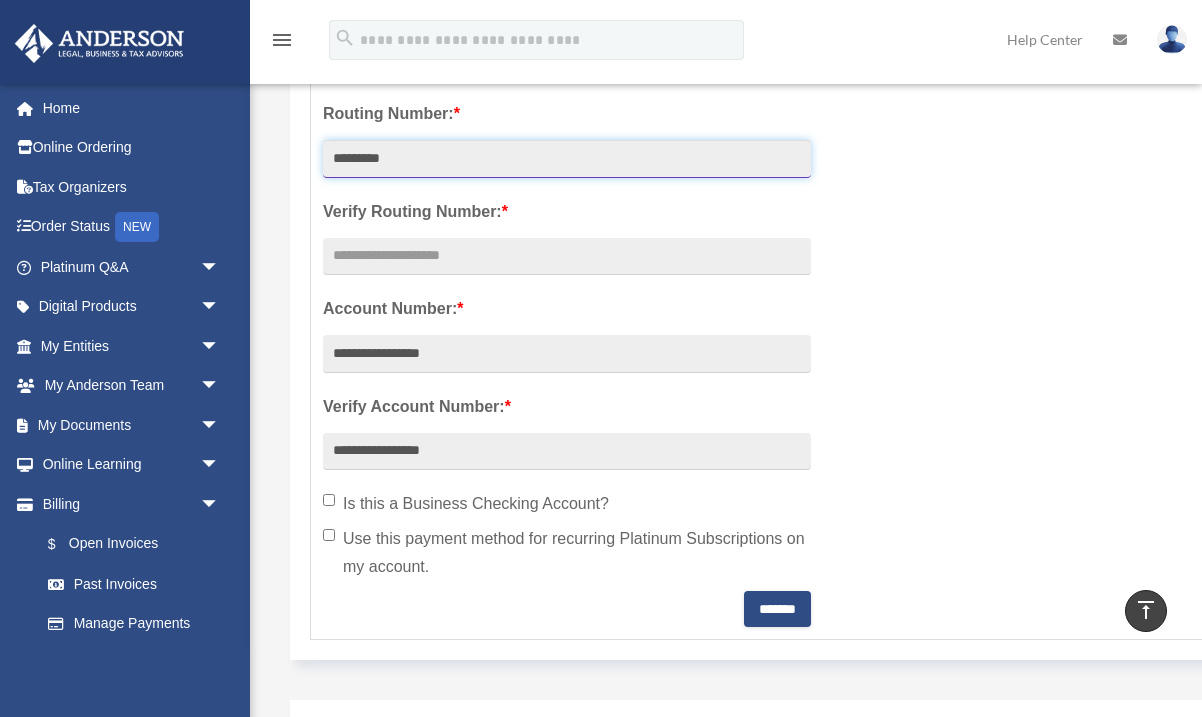 type on "*********" 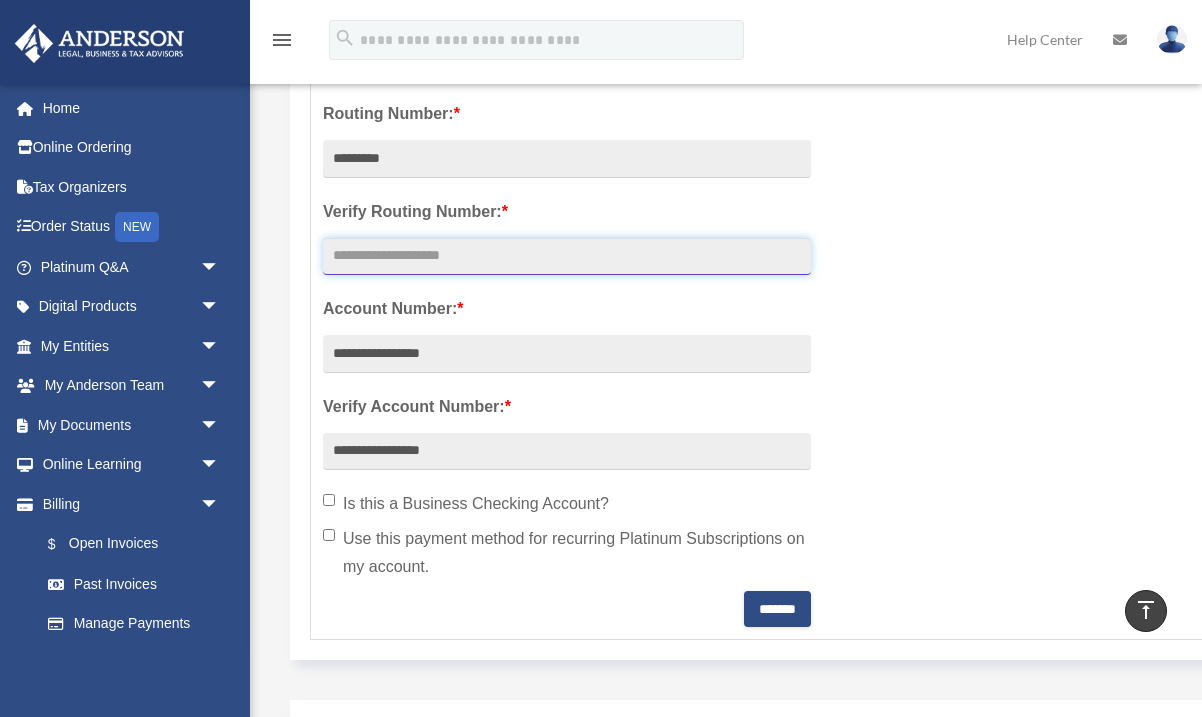 click at bounding box center [567, 257] 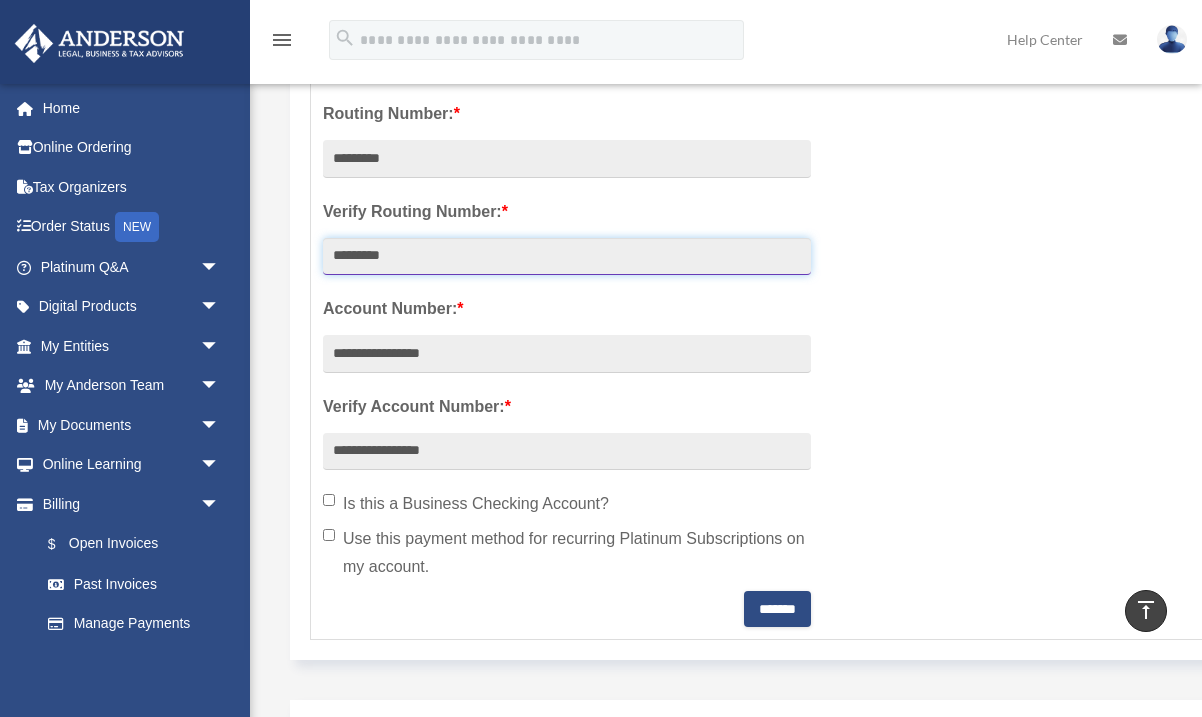 type on "*********" 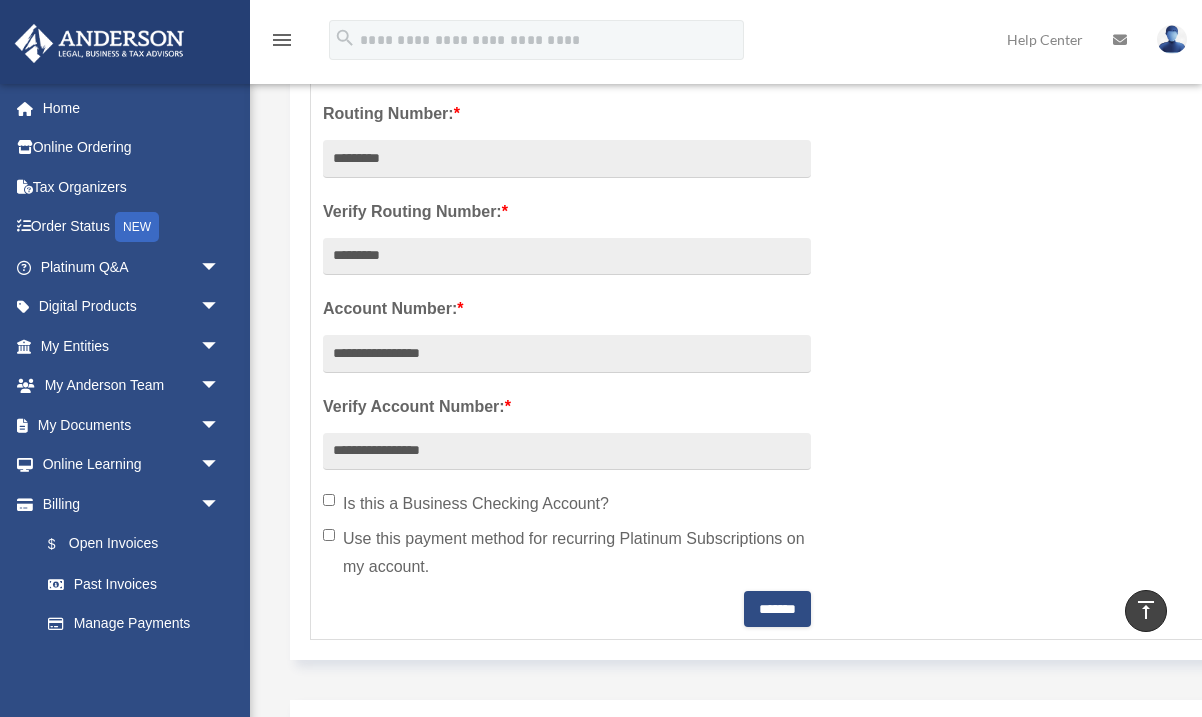 click on "**********" at bounding box center (826, 260) 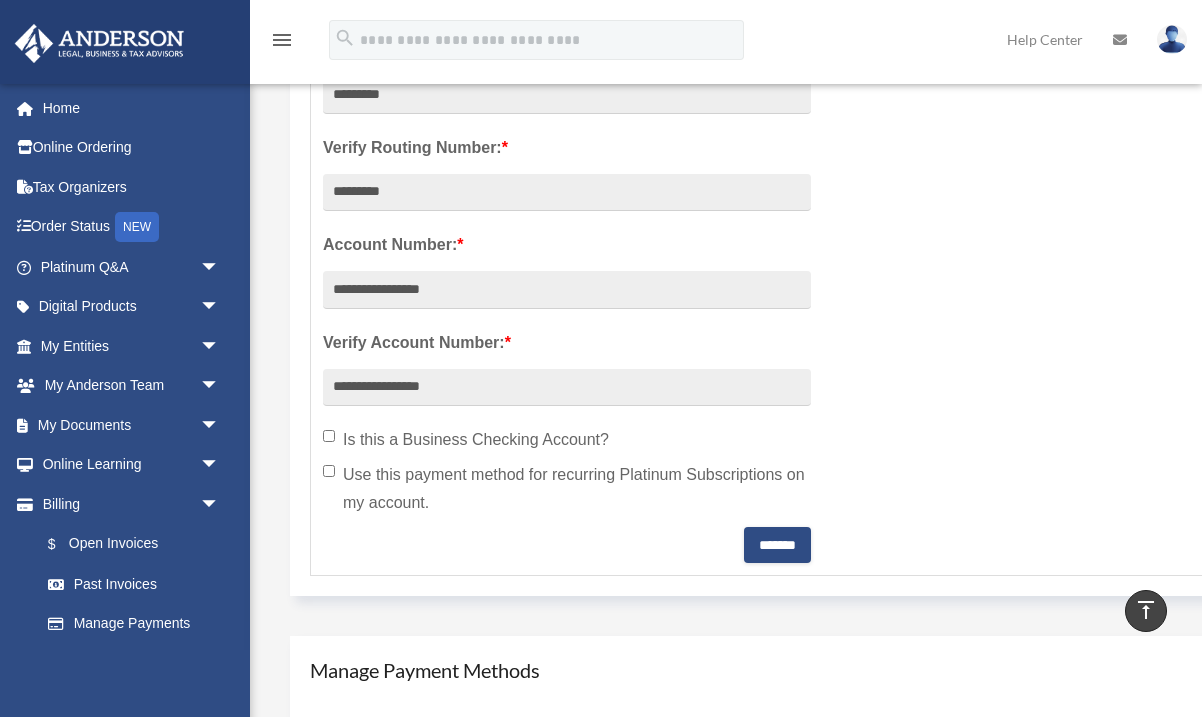 scroll, scrollTop: 642, scrollLeft: 0, axis: vertical 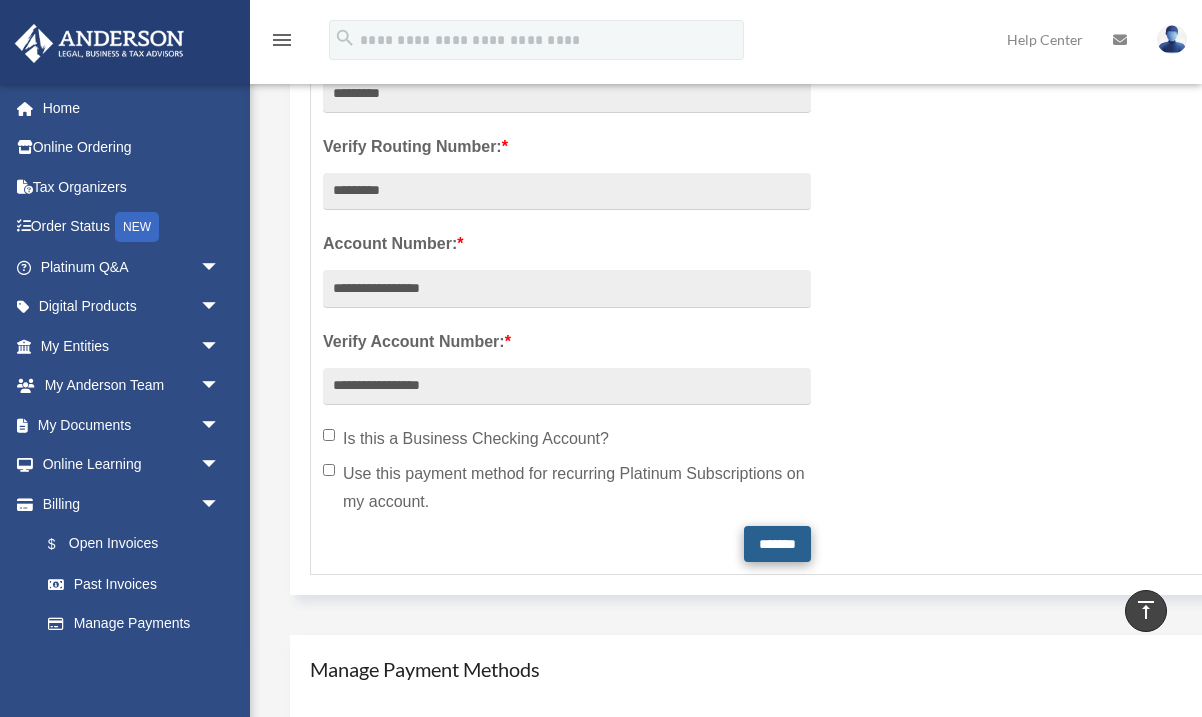 click on "*******" at bounding box center (777, 544) 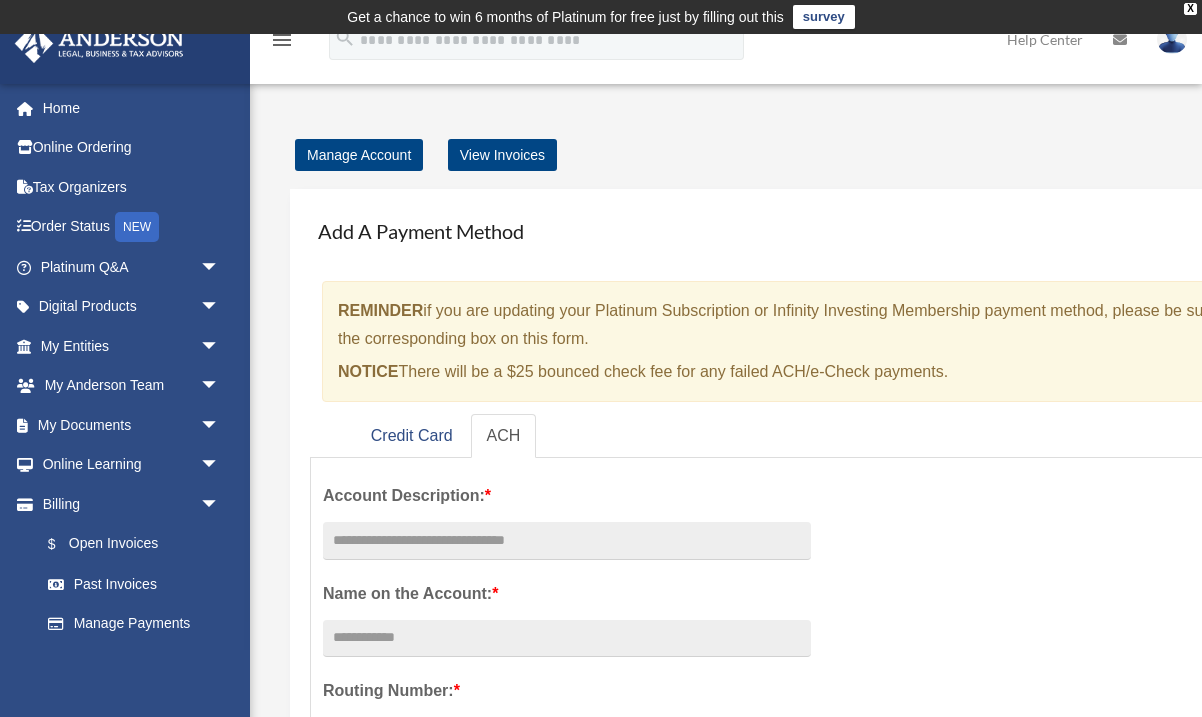 scroll, scrollTop: 0, scrollLeft: 0, axis: both 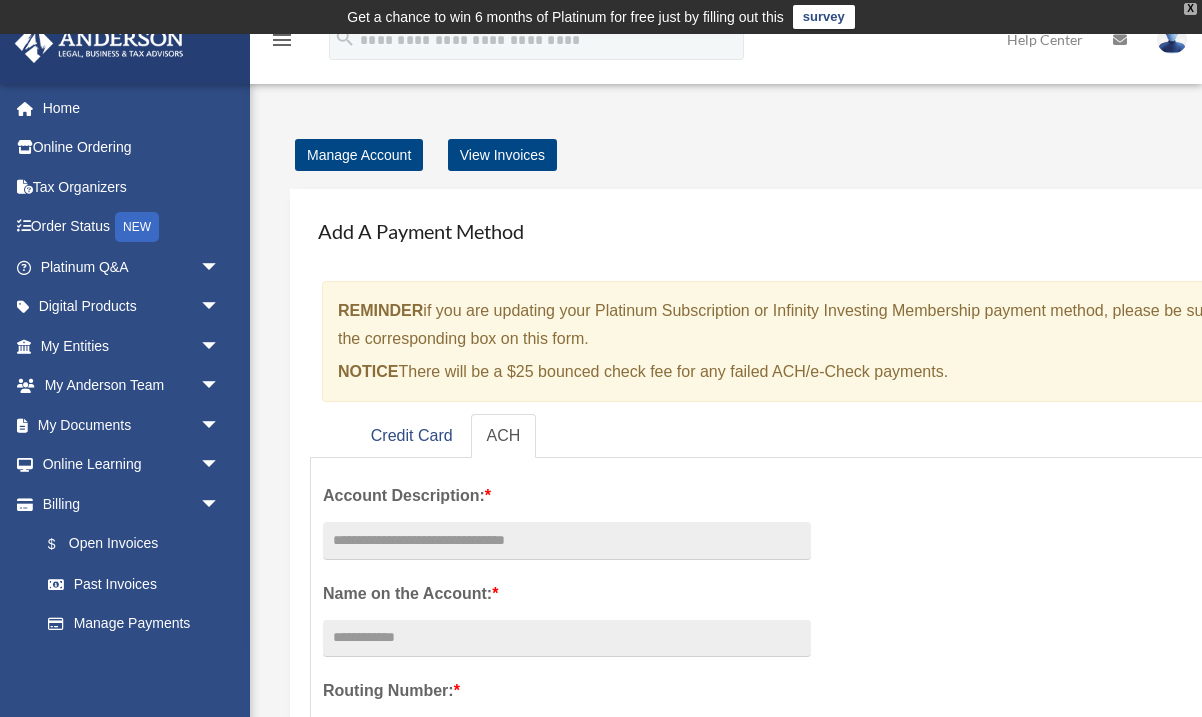 click on "X" at bounding box center [1190, 9] 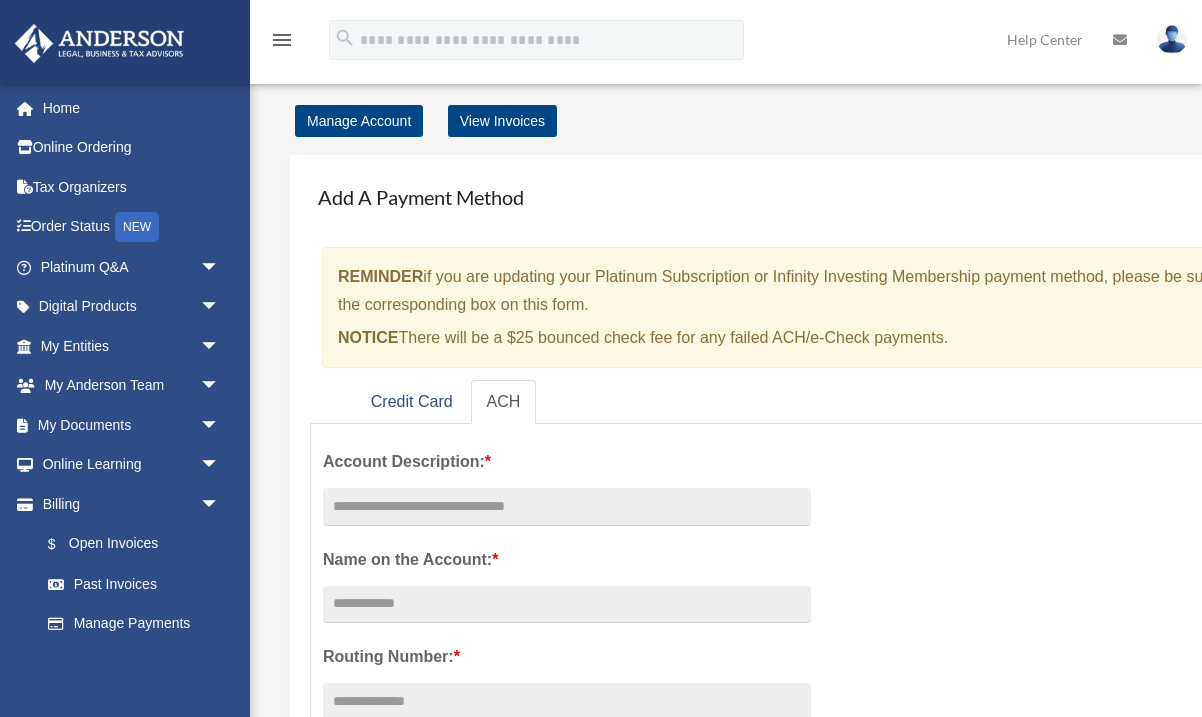 scroll, scrollTop: 0, scrollLeft: 0, axis: both 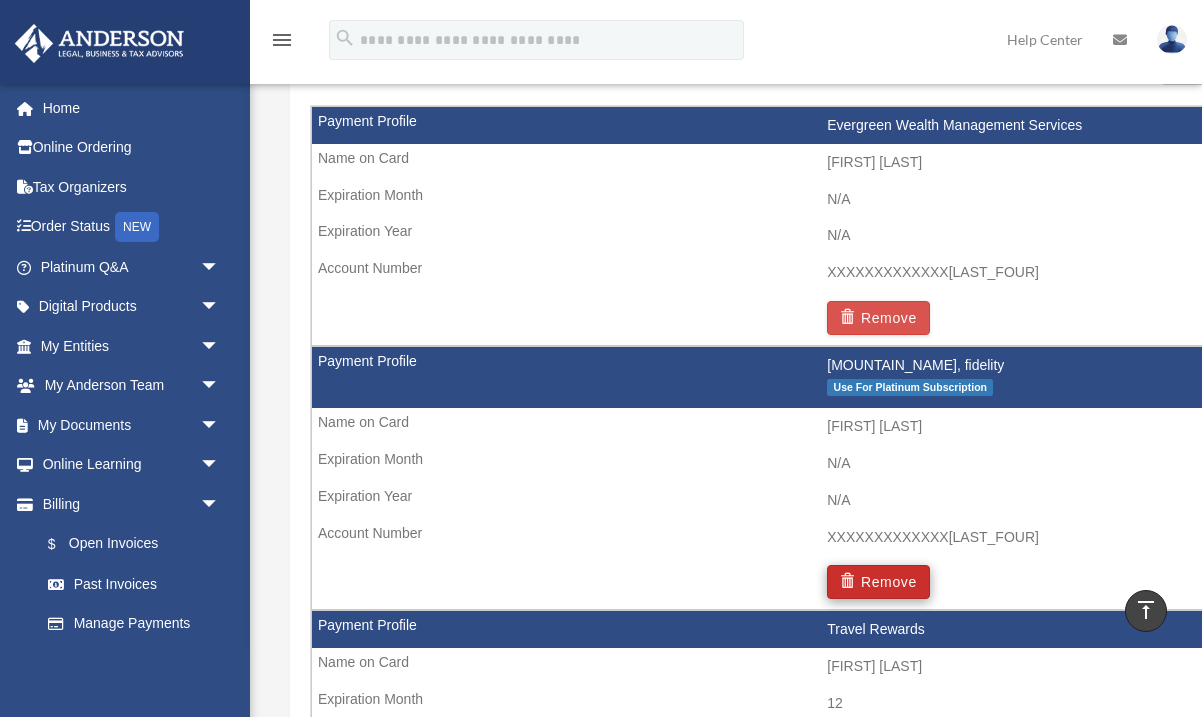 click on "Remove" at bounding box center [878, 582] 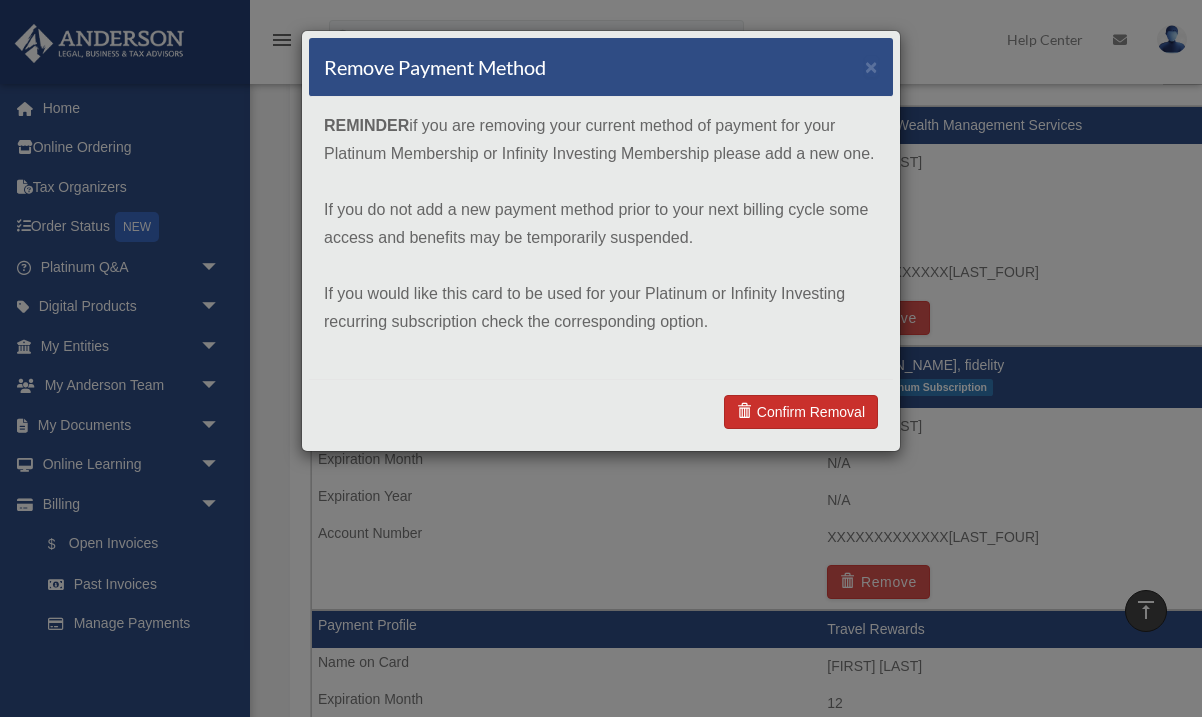 click on "Confirm Removal" at bounding box center [801, 412] 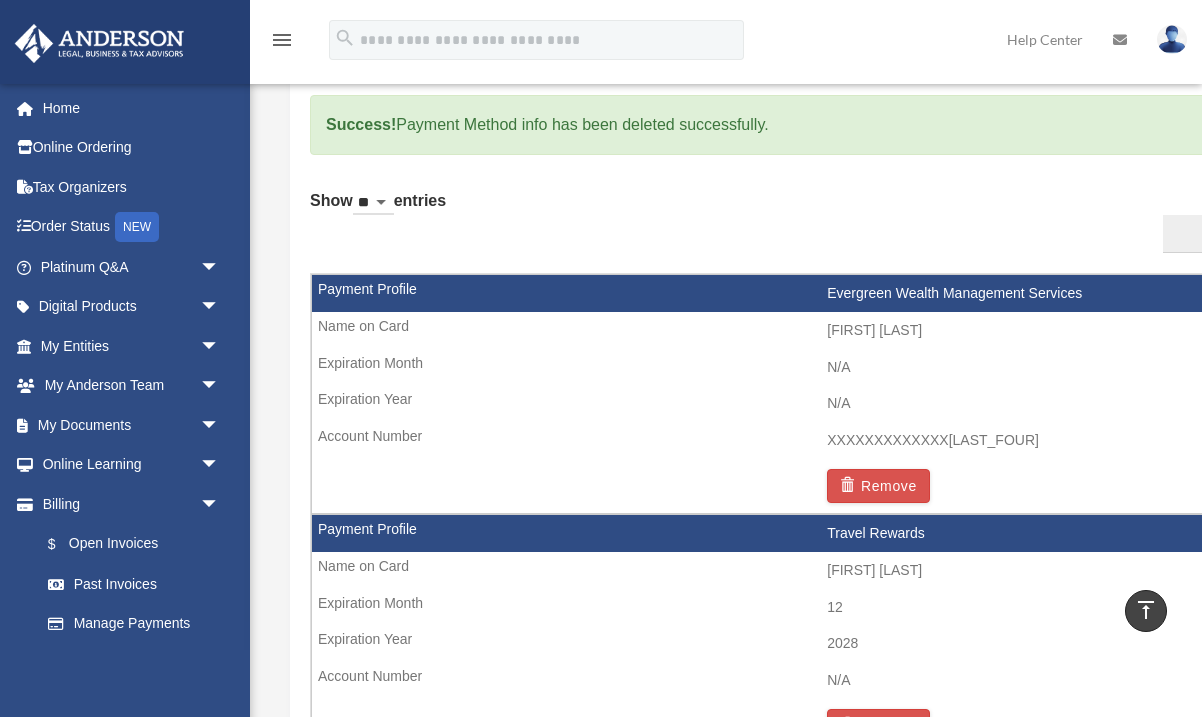 scroll, scrollTop: 1205, scrollLeft: 0, axis: vertical 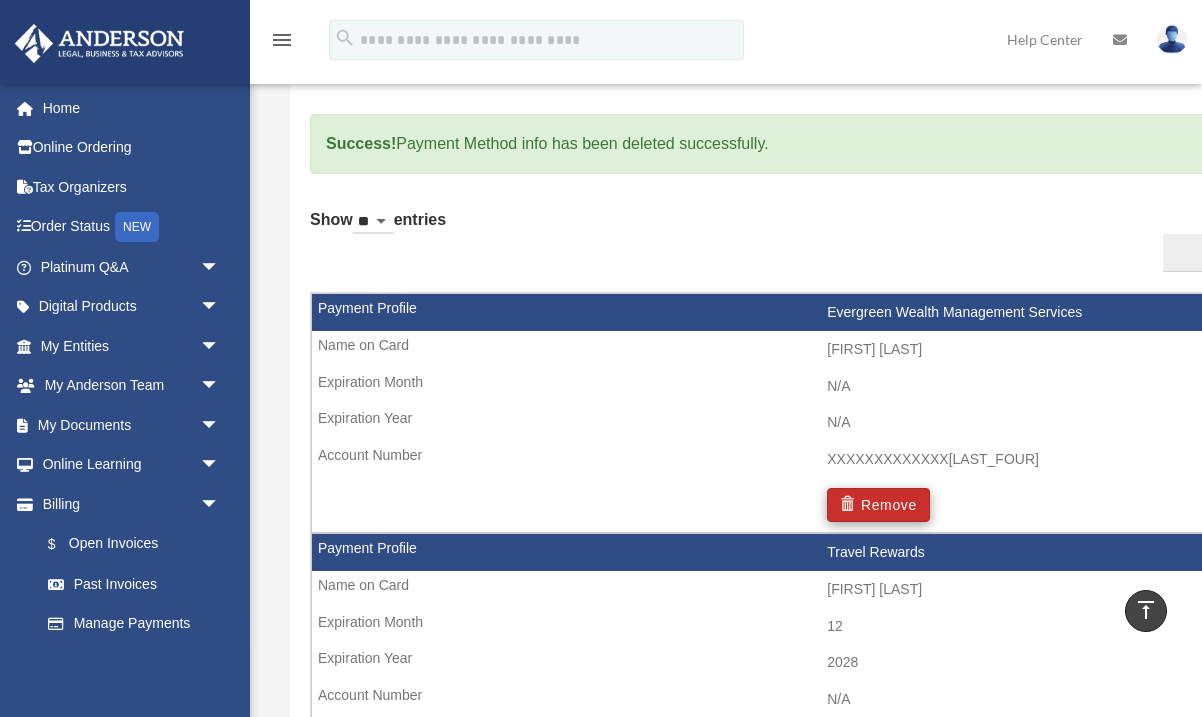 click on "Remove" at bounding box center [878, 505] 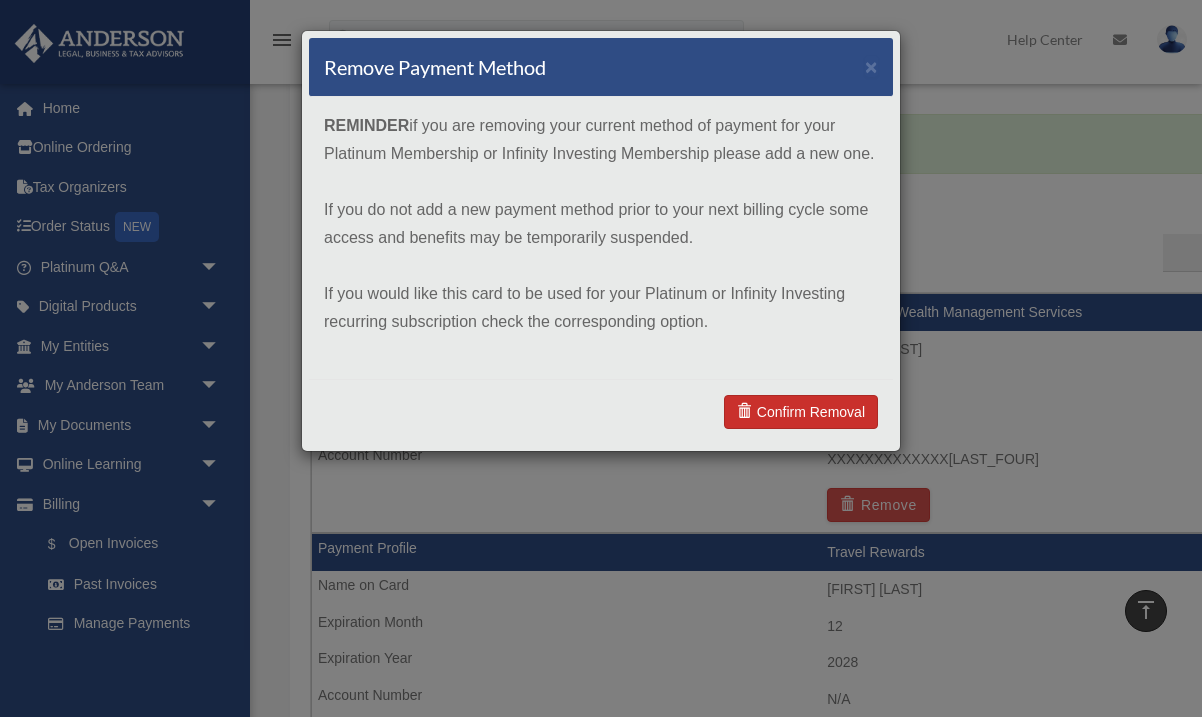 click on "Confirm Removal" at bounding box center (801, 412) 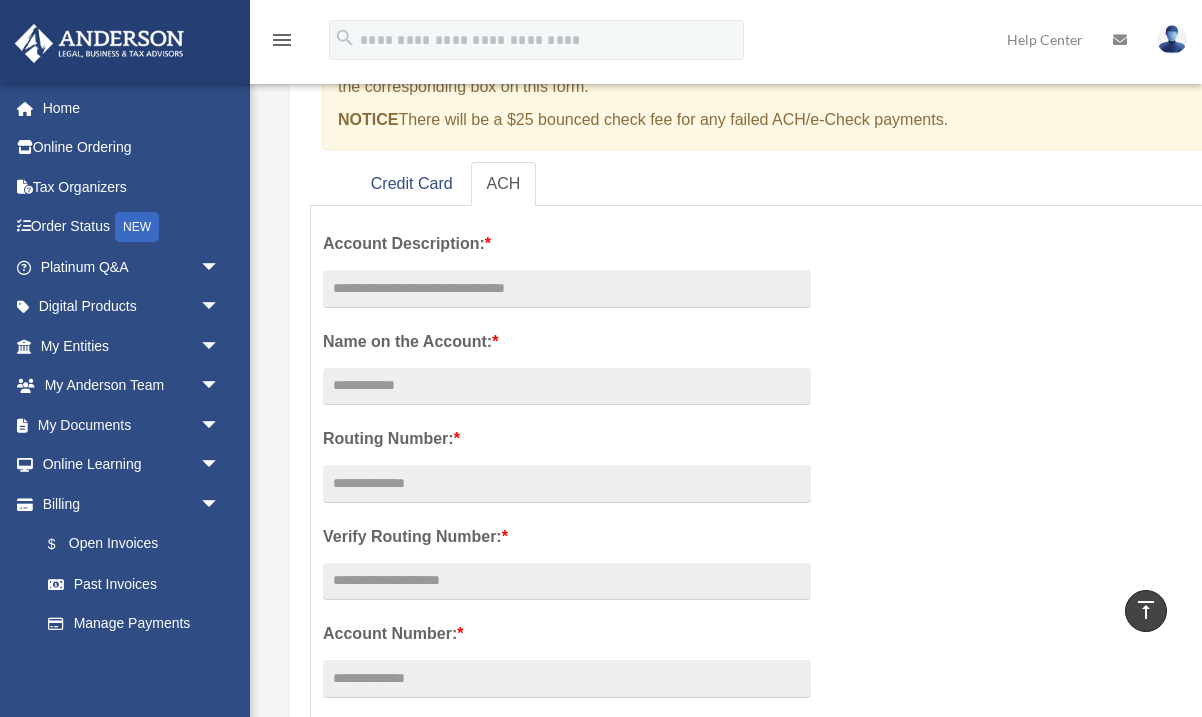scroll, scrollTop: 218, scrollLeft: 0, axis: vertical 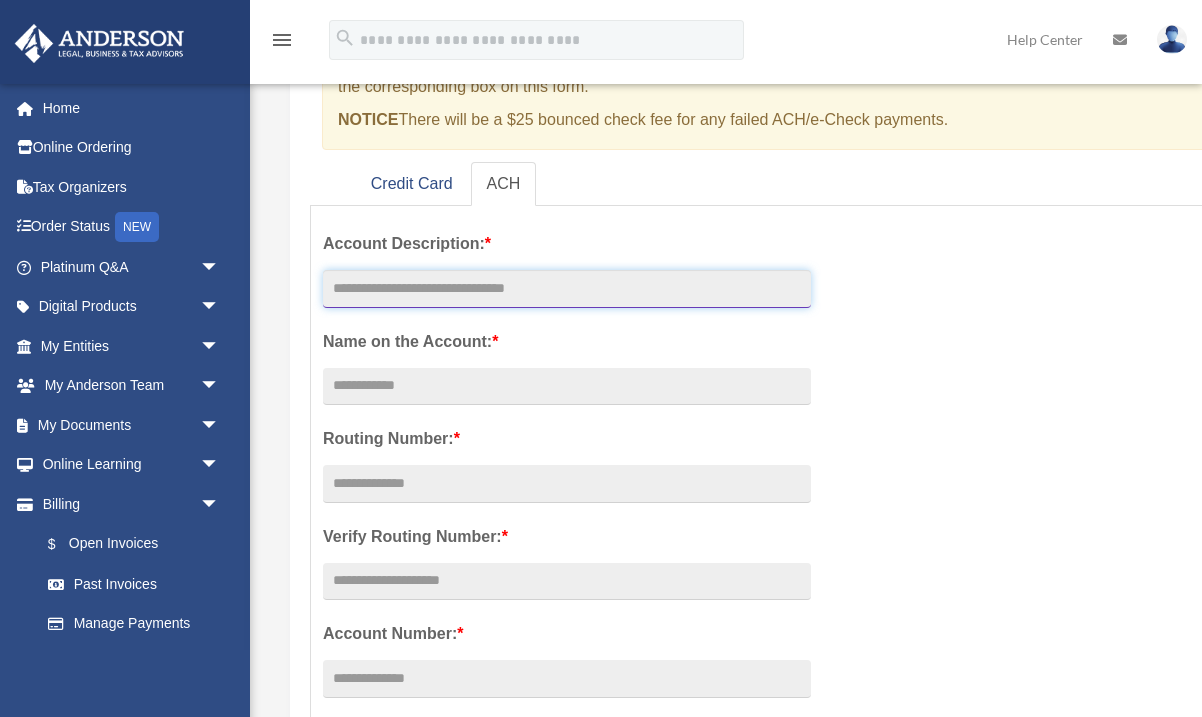 click at bounding box center (567, 289) 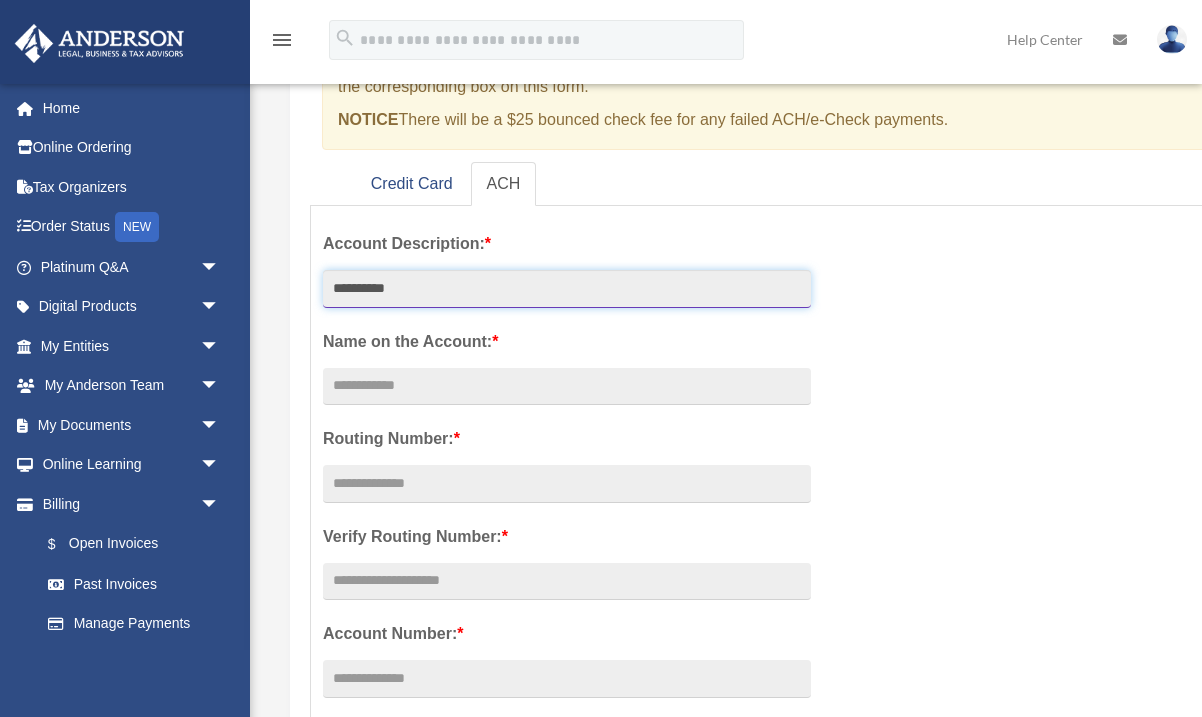 type on "**********" 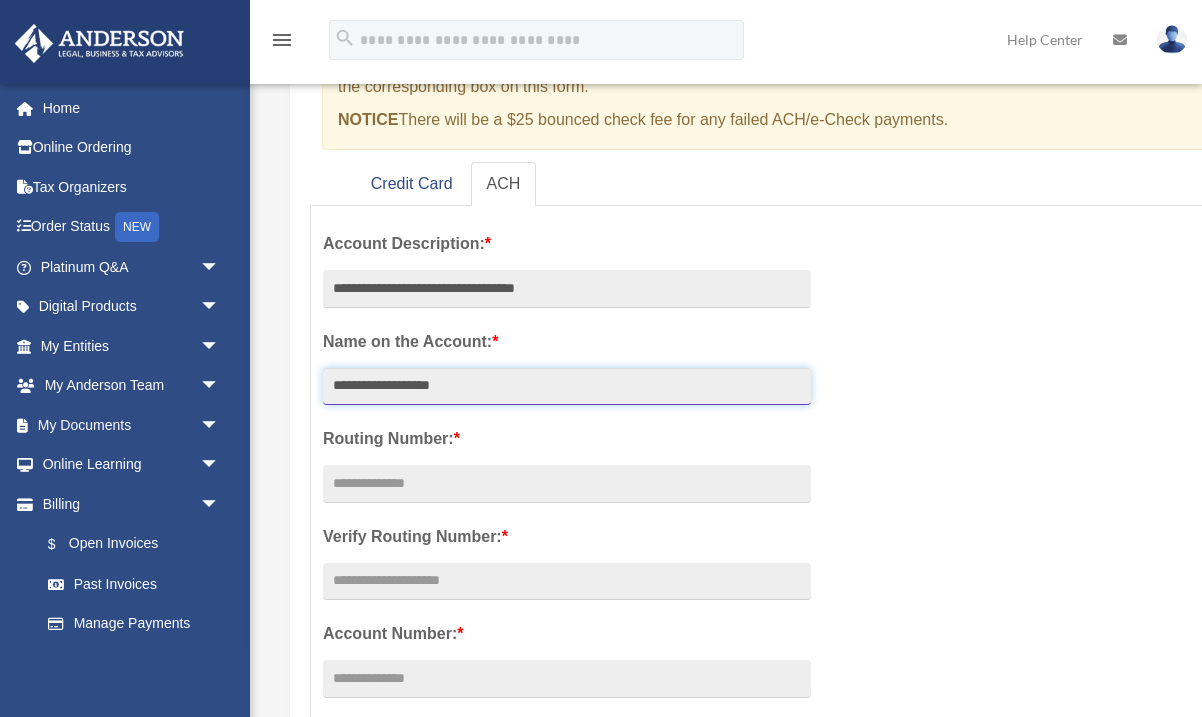 type on "**********" 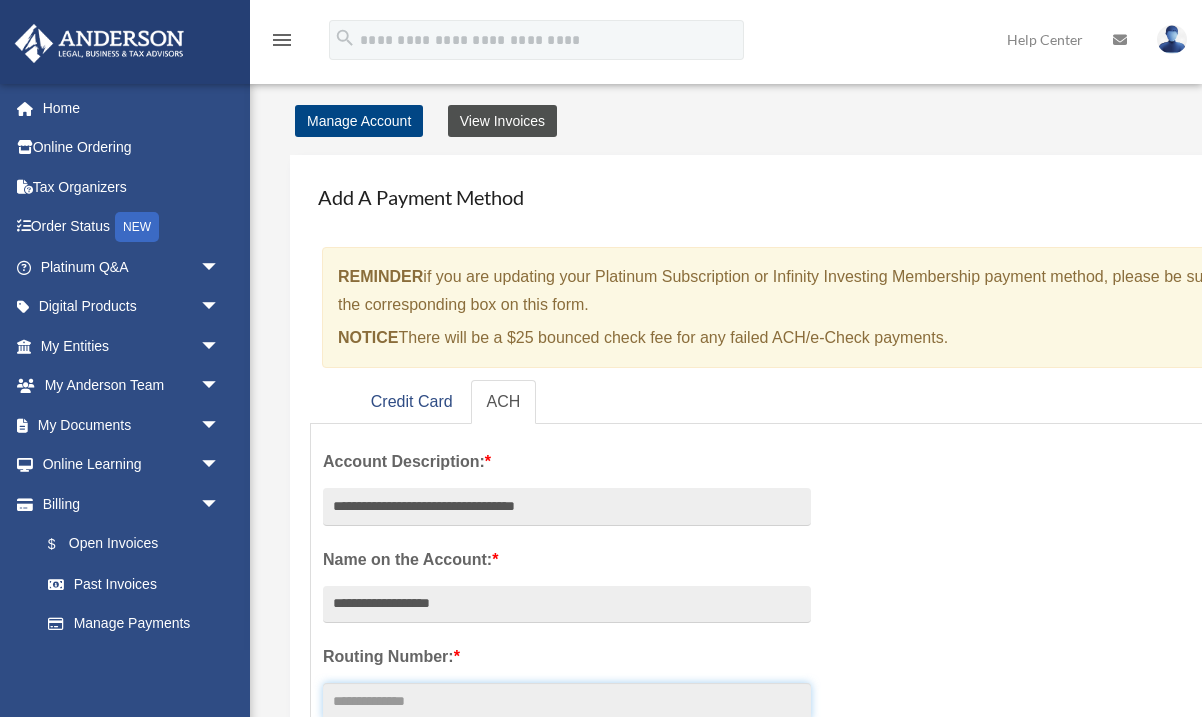 scroll, scrollTop: 0, scrollLeft: 0, axis: both 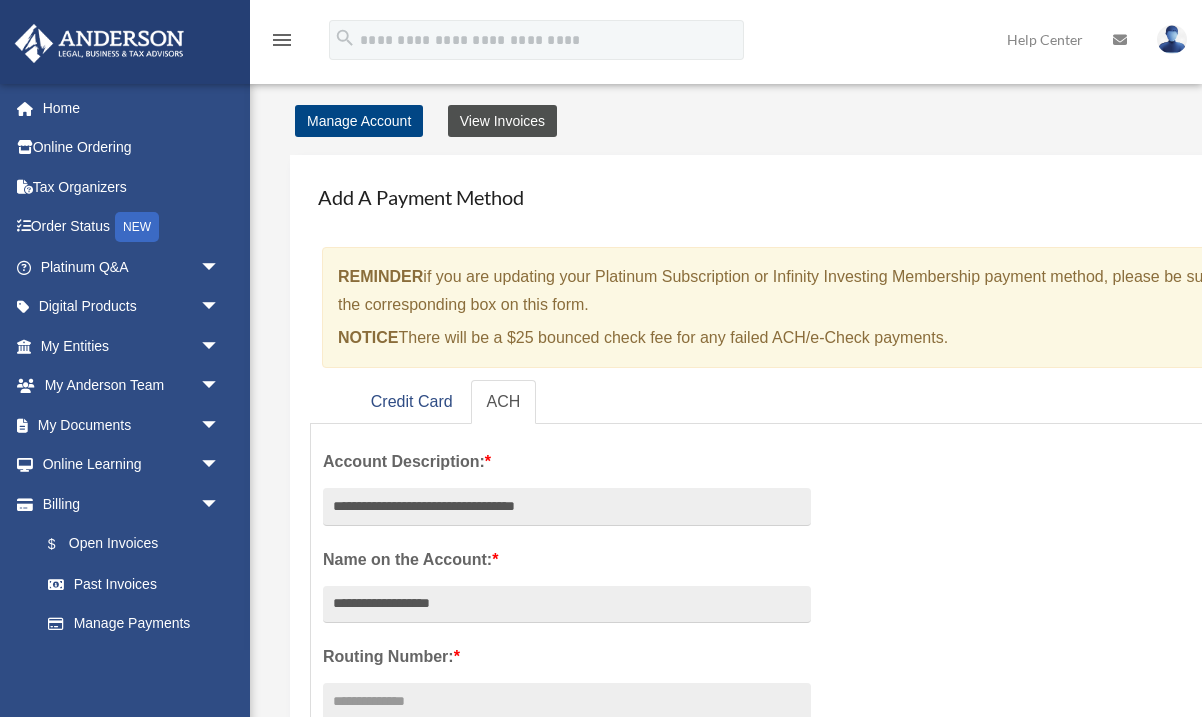 click on "View Invoices" at bounding box center (502, 121) 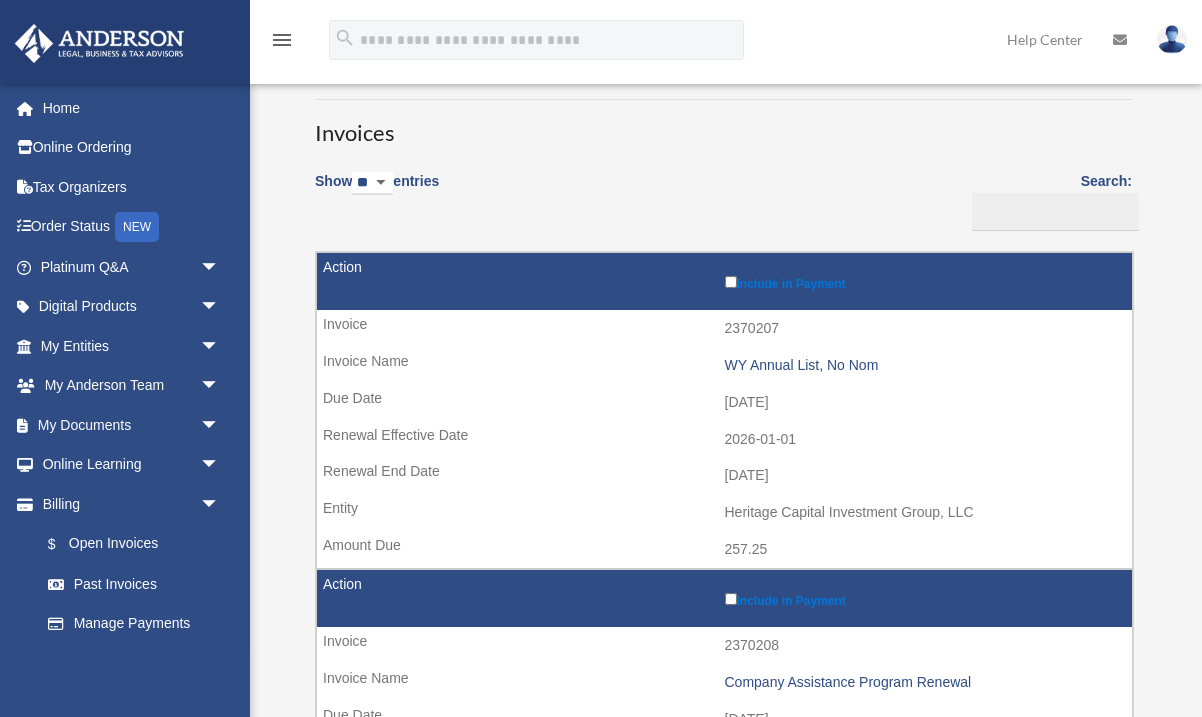 scroll, scrollTop: 80, scrollLeft: 0, axis: vertical 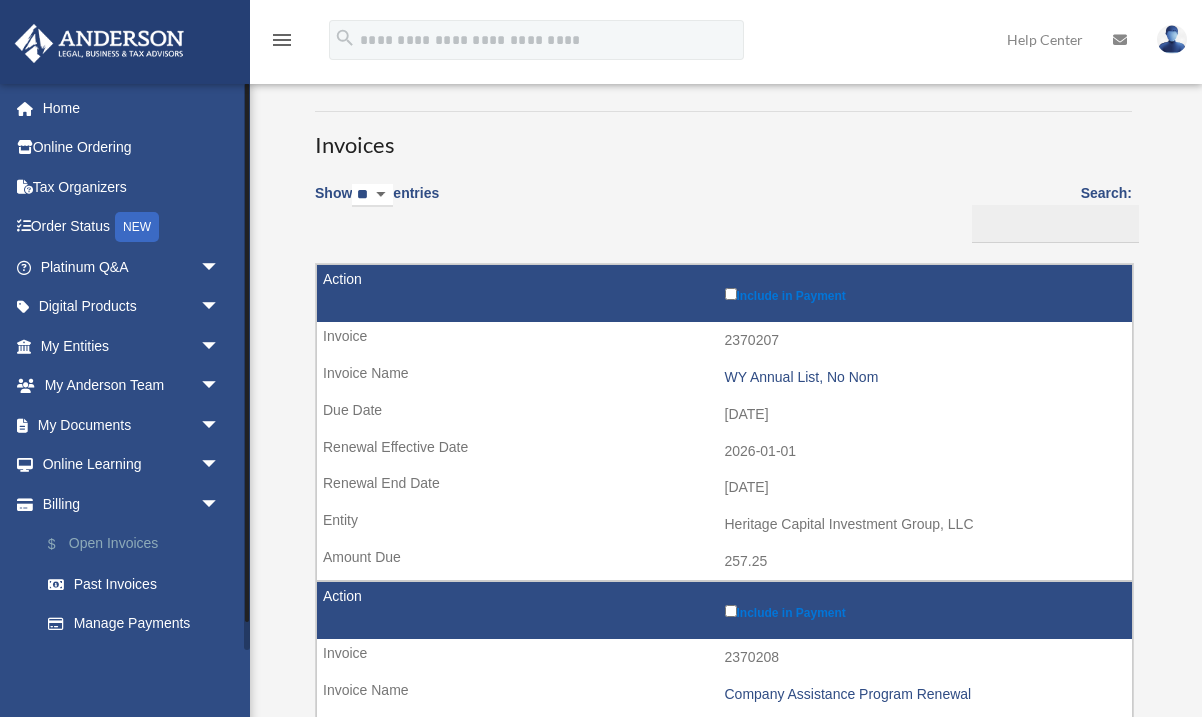 click on "$ Open Invoices" at bounding box center [139, 544] 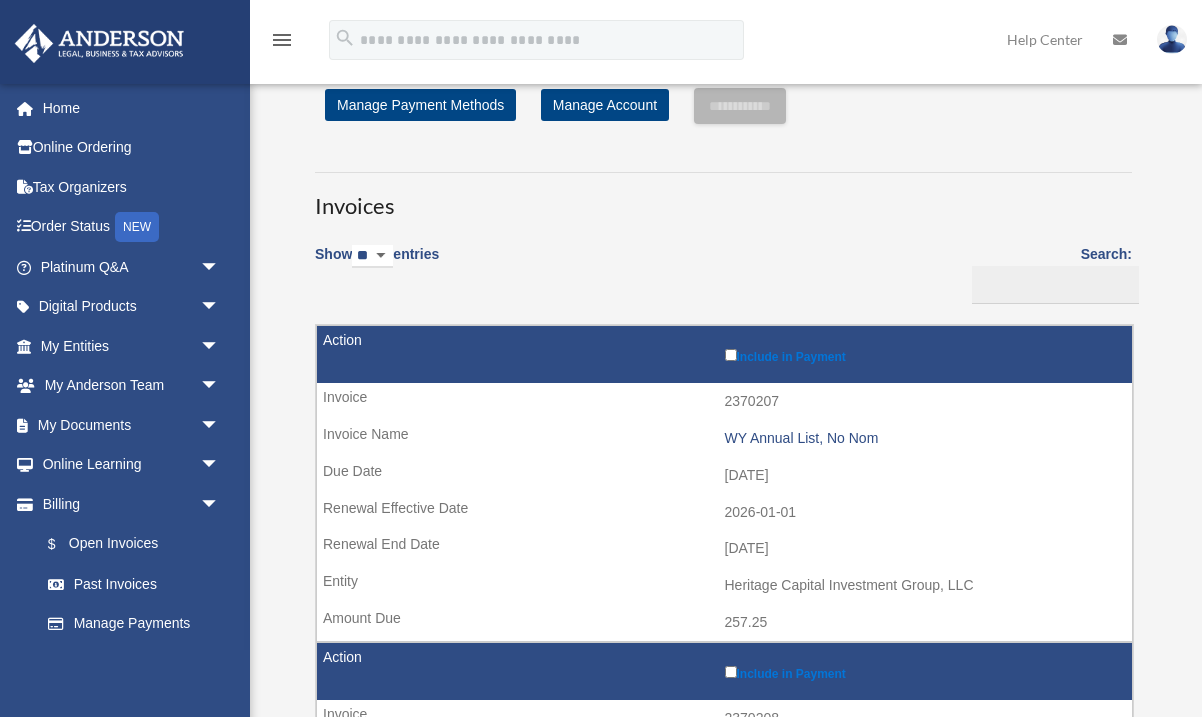 scroll, scrollTop: 23, scrollLeft: 0, axis: vertical 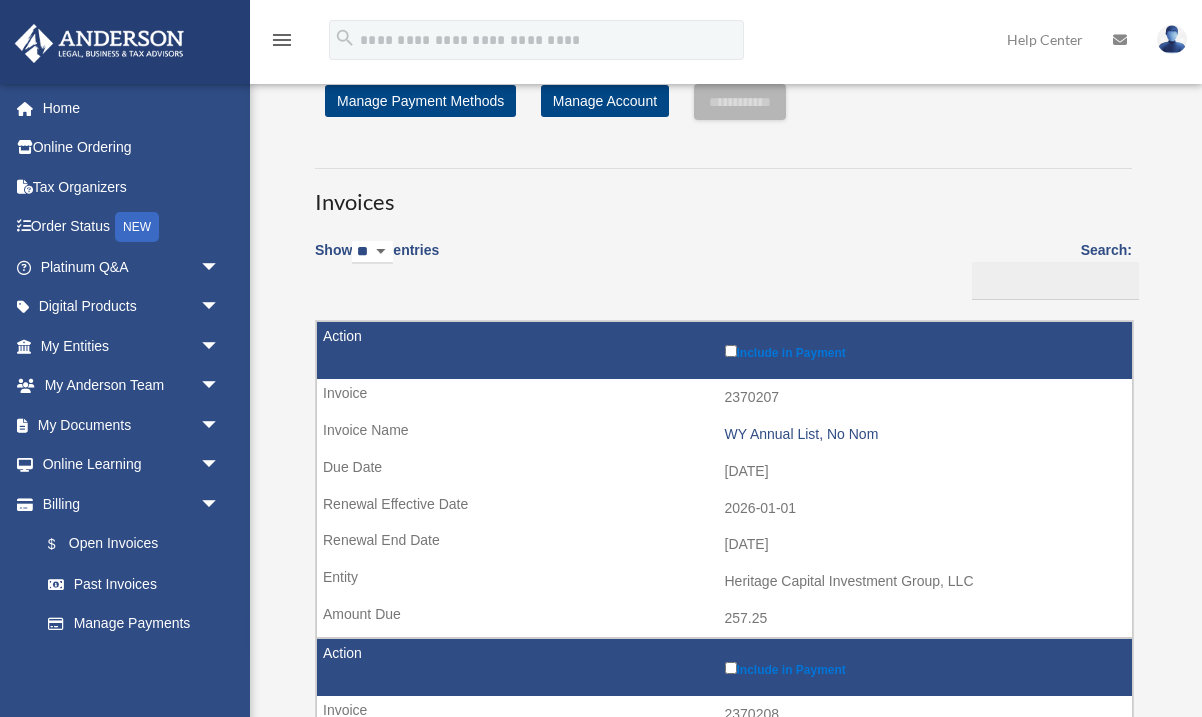 click on "Include in Payment" at bounding box center (924, 350) 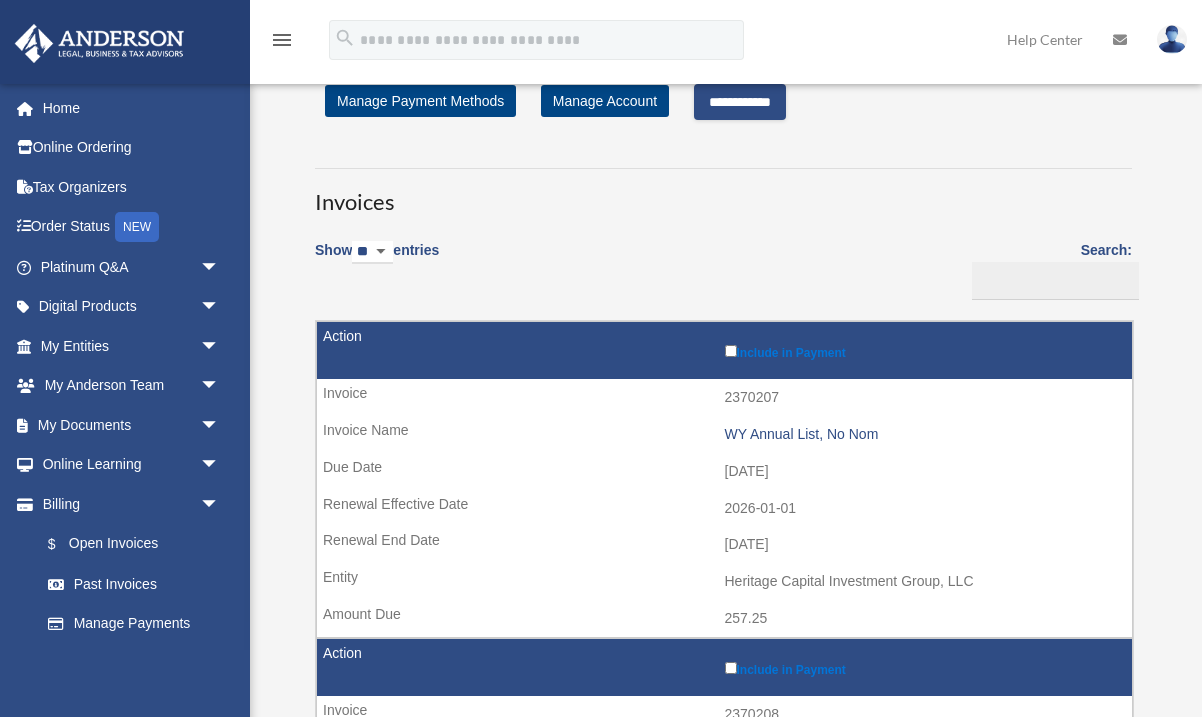 click on "Include in Payment" at bounding box center [924, 350] 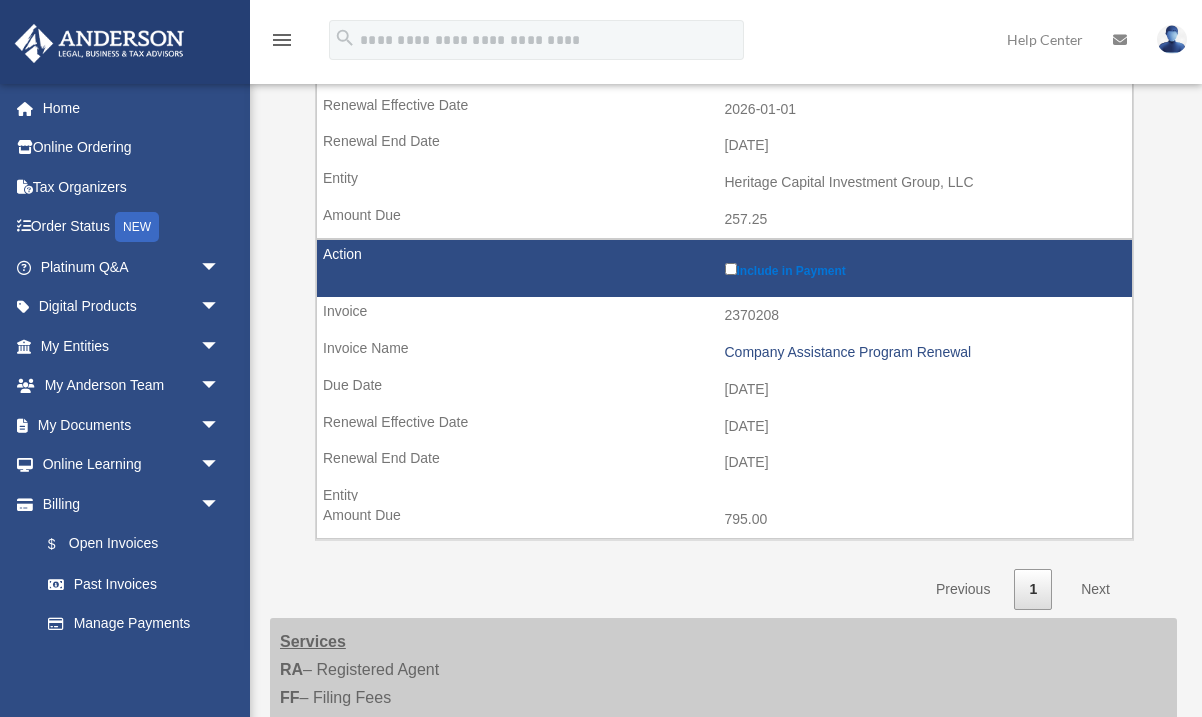 scroll, scrollTop: 425, scrollLeft: 0, axis: vertical 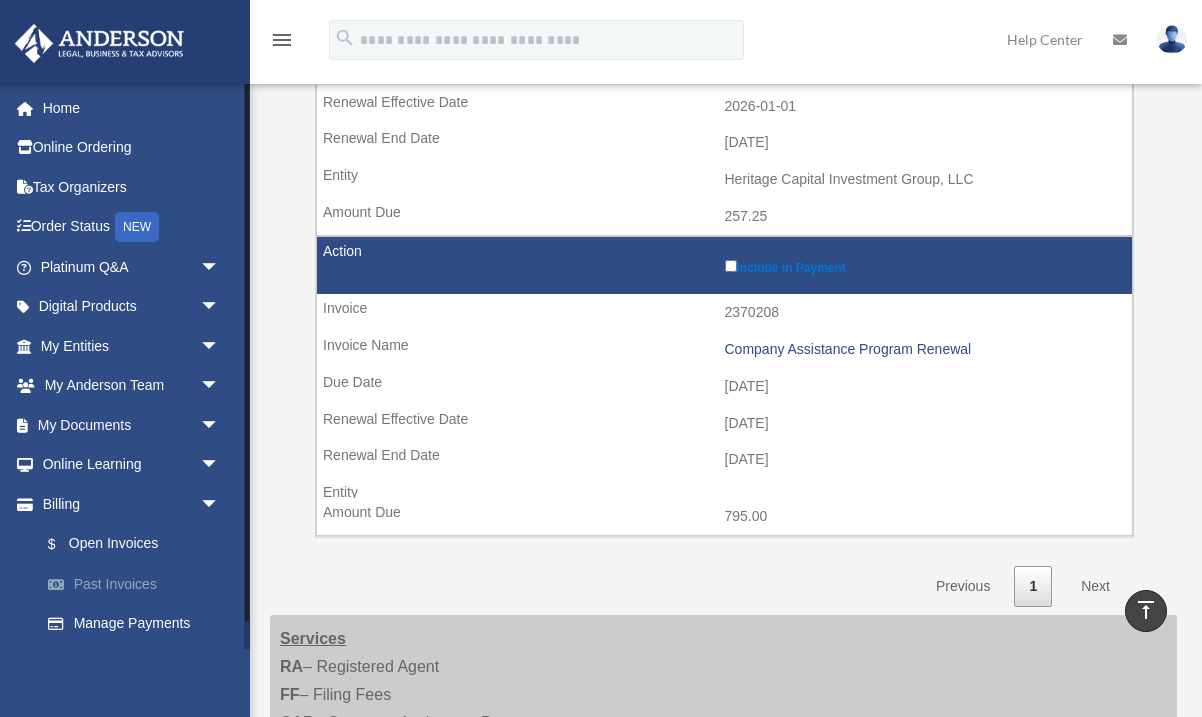 click on "Past Invoices" at bounding box center [139, 584] 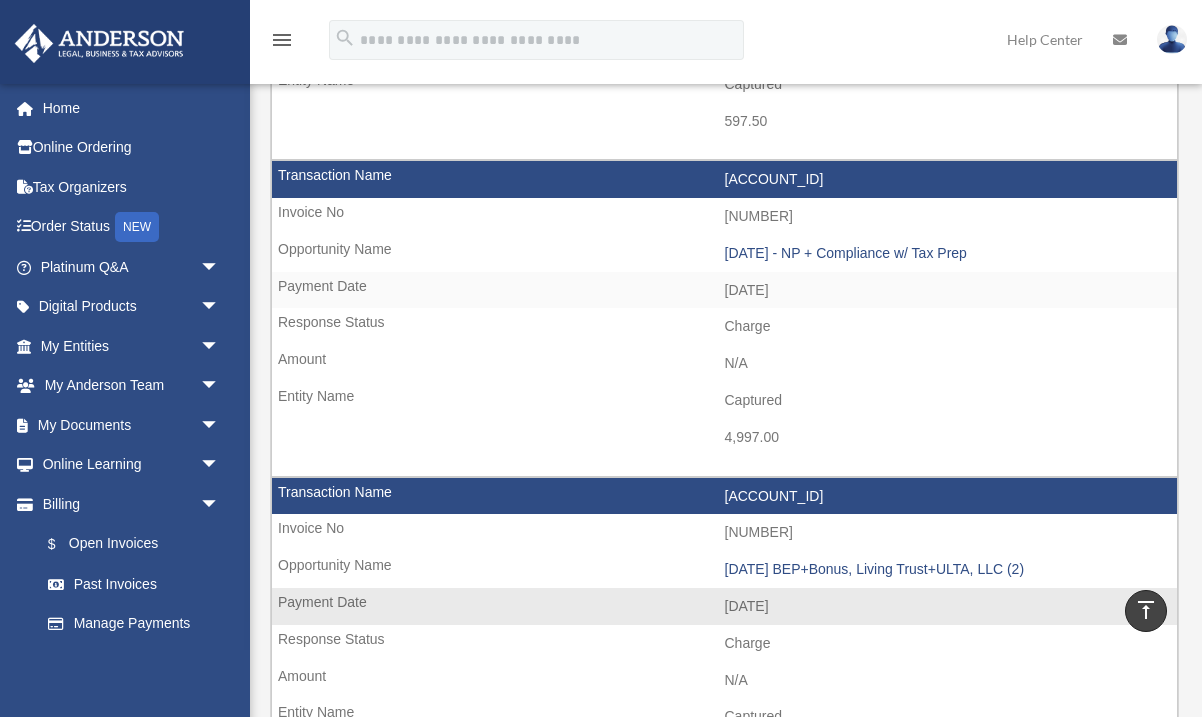 scroll, scrollTop: 1053, scrollLeft: 0, axis: vertical 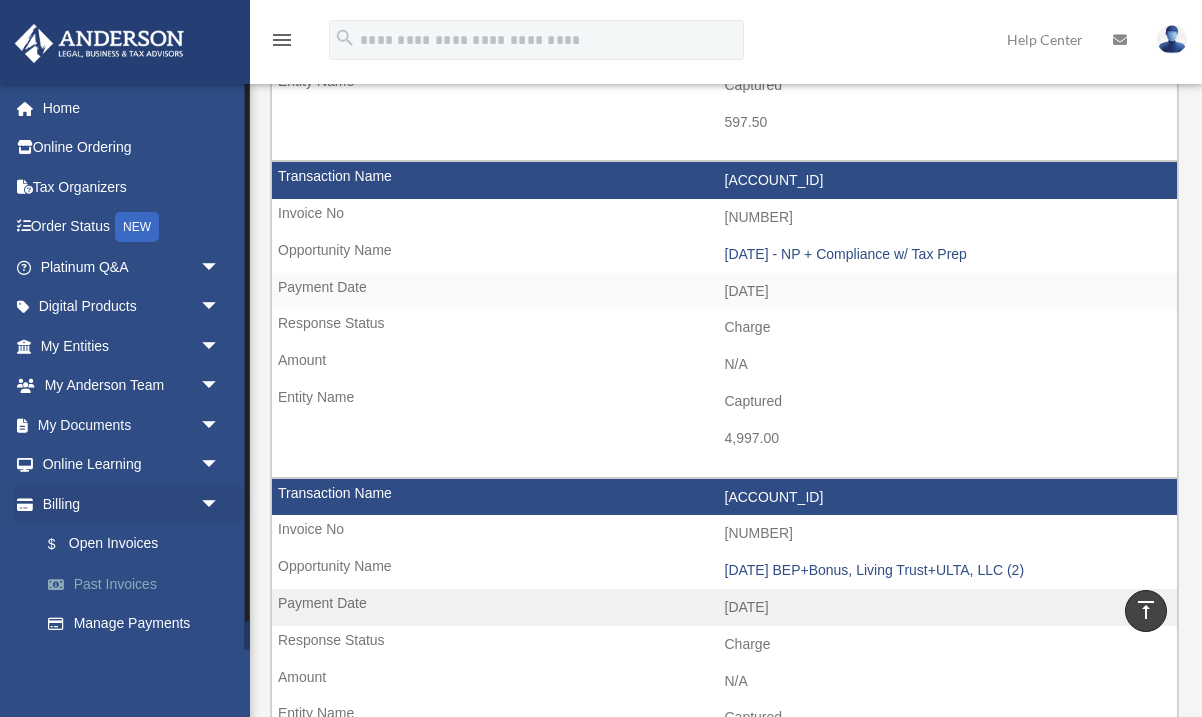 click on "Past Invoices" at bounding box center (139, 584) 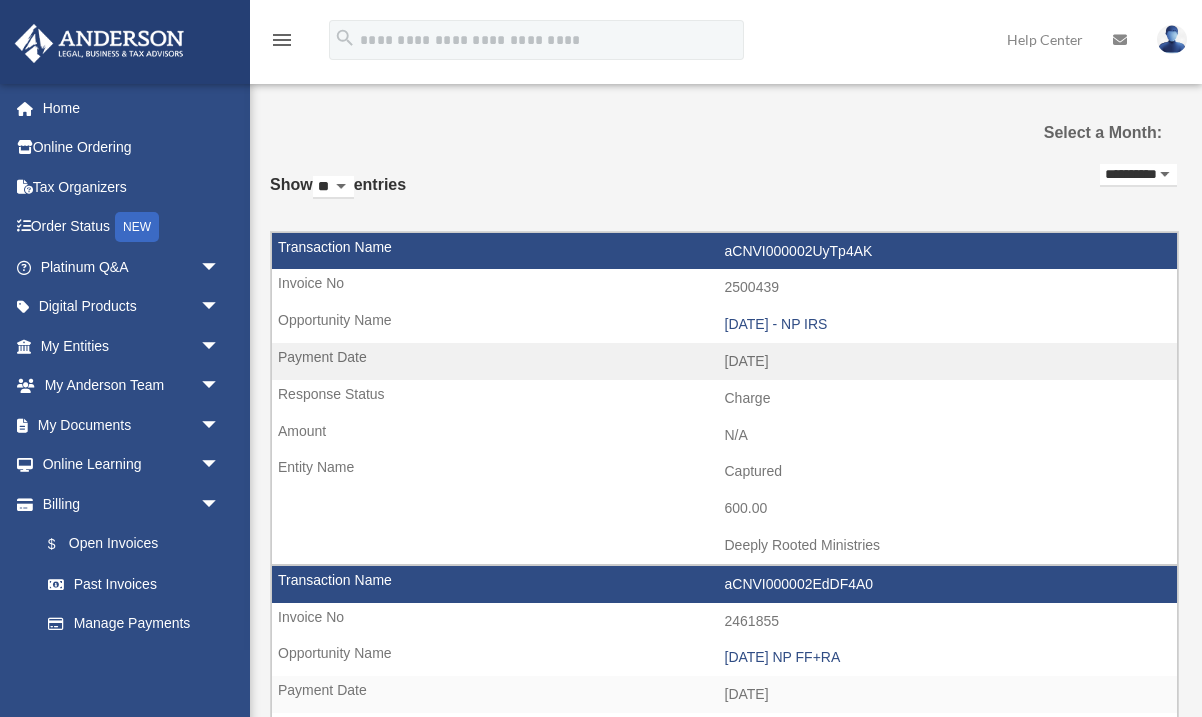 scroll, scrollTop: 0, scrollLeft: 0, axis: both 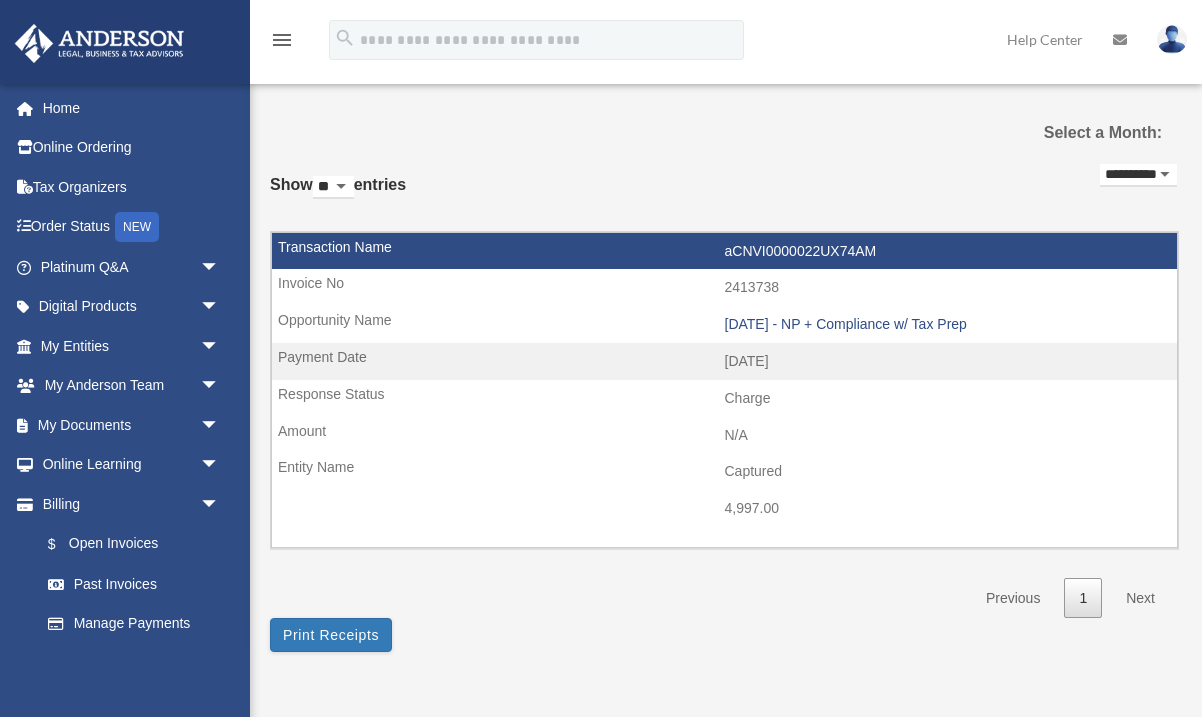 select on "**********" 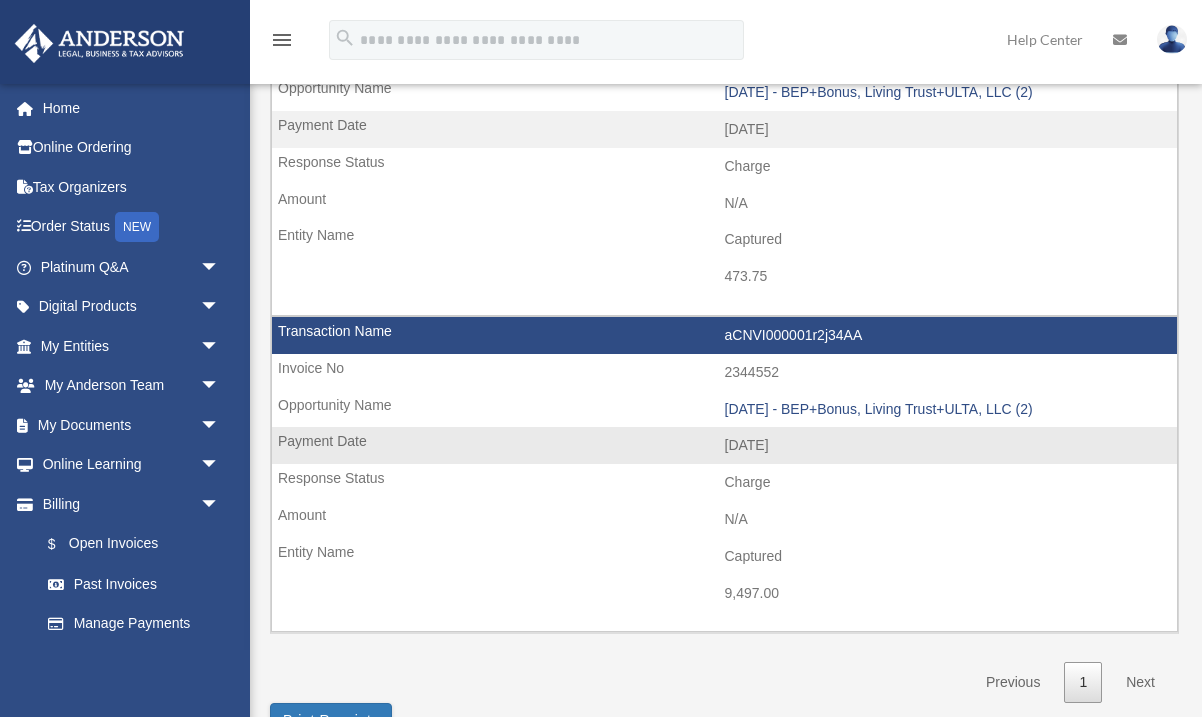 scroll, scrollTop: 232, scrollLeft: 0, axis: vertical 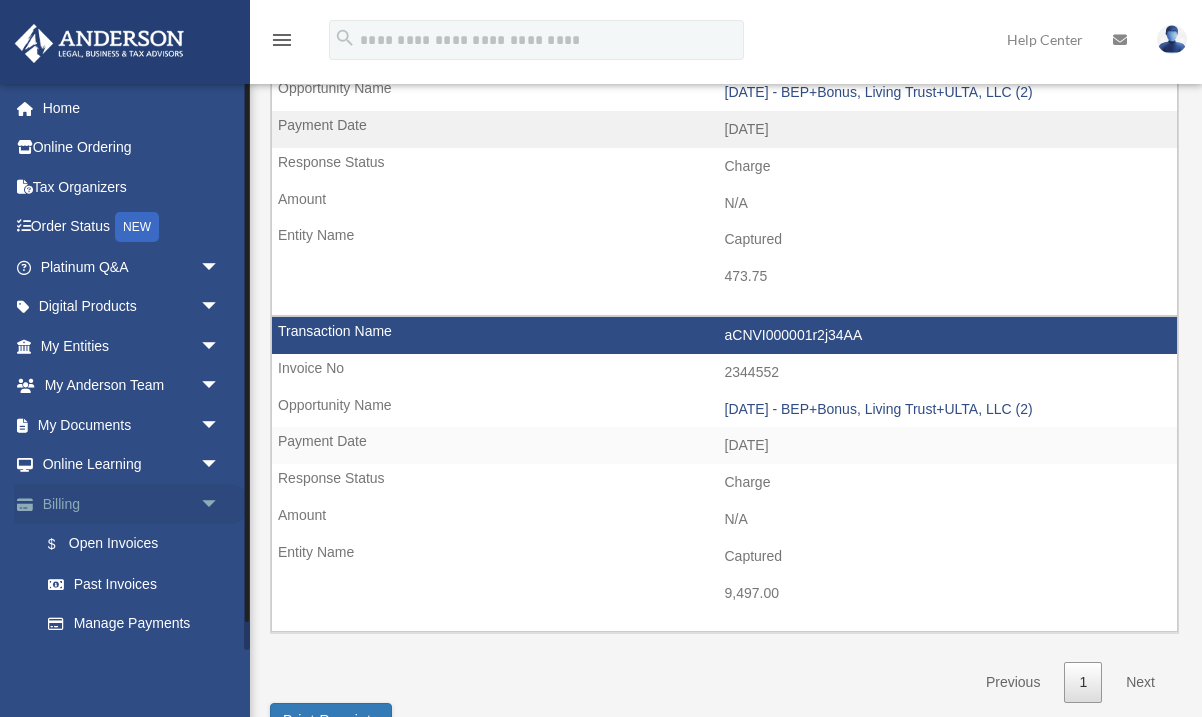 click on "arrow_drop_down" at bounding box center [220, 504] 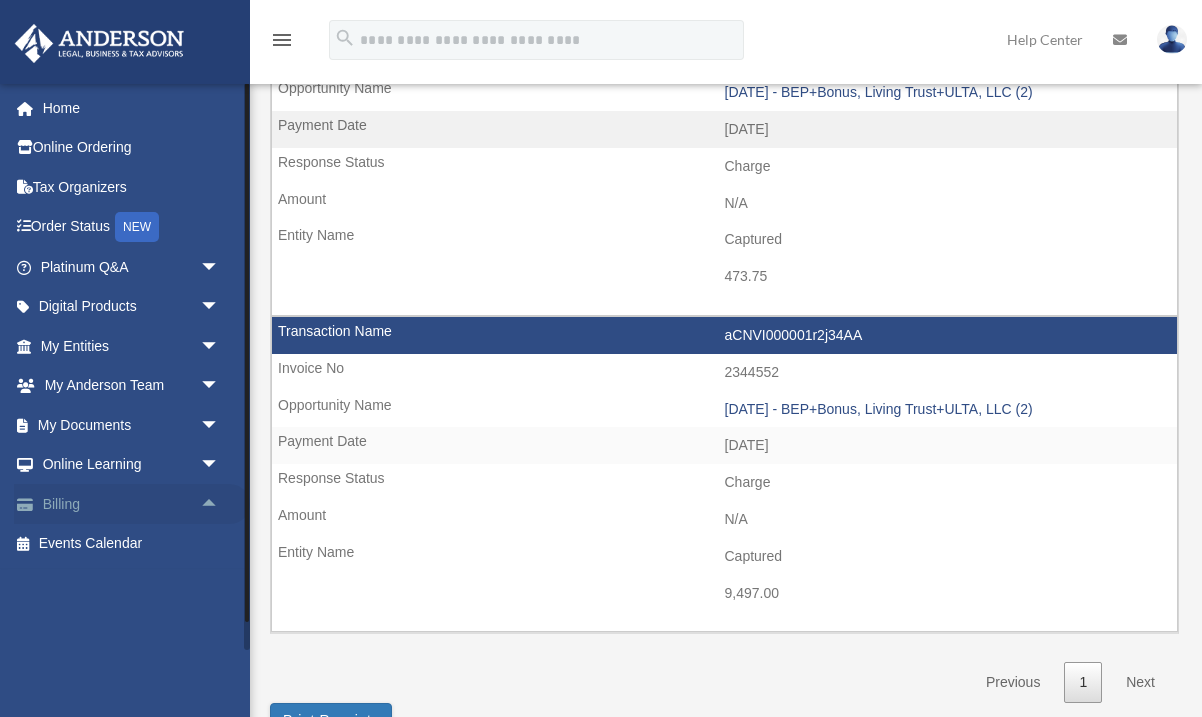 click on "arrow_drop_up" at bounding box center [220, 504] 